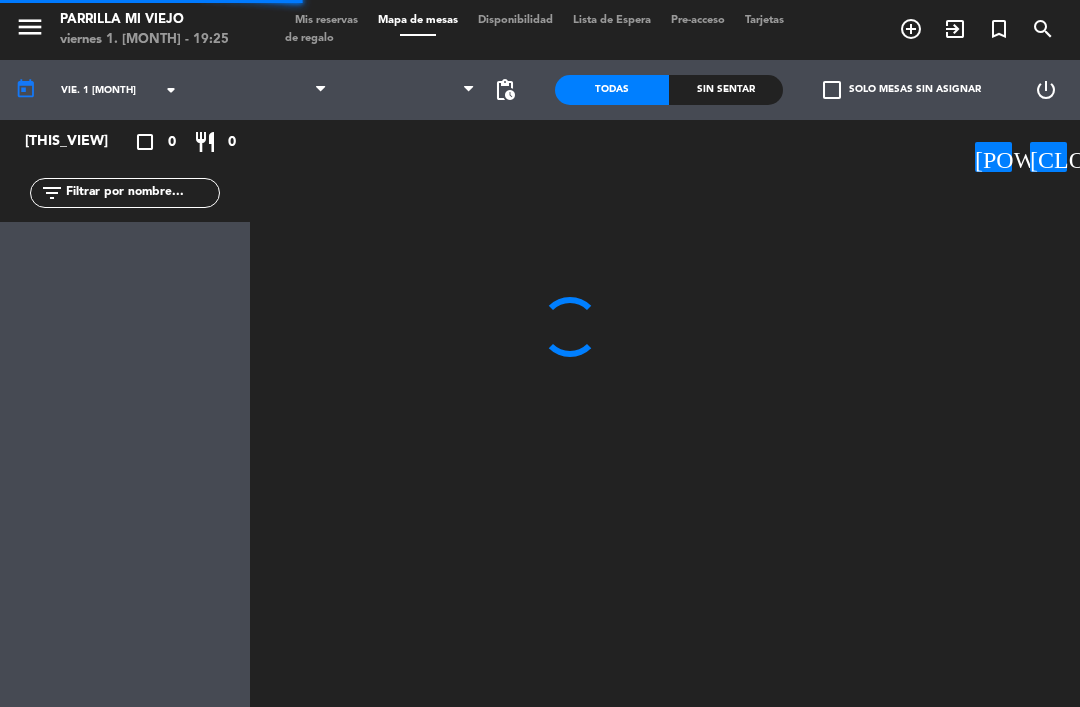 scroll, scrollTop: 0, scrollLeft: 0, axis: both 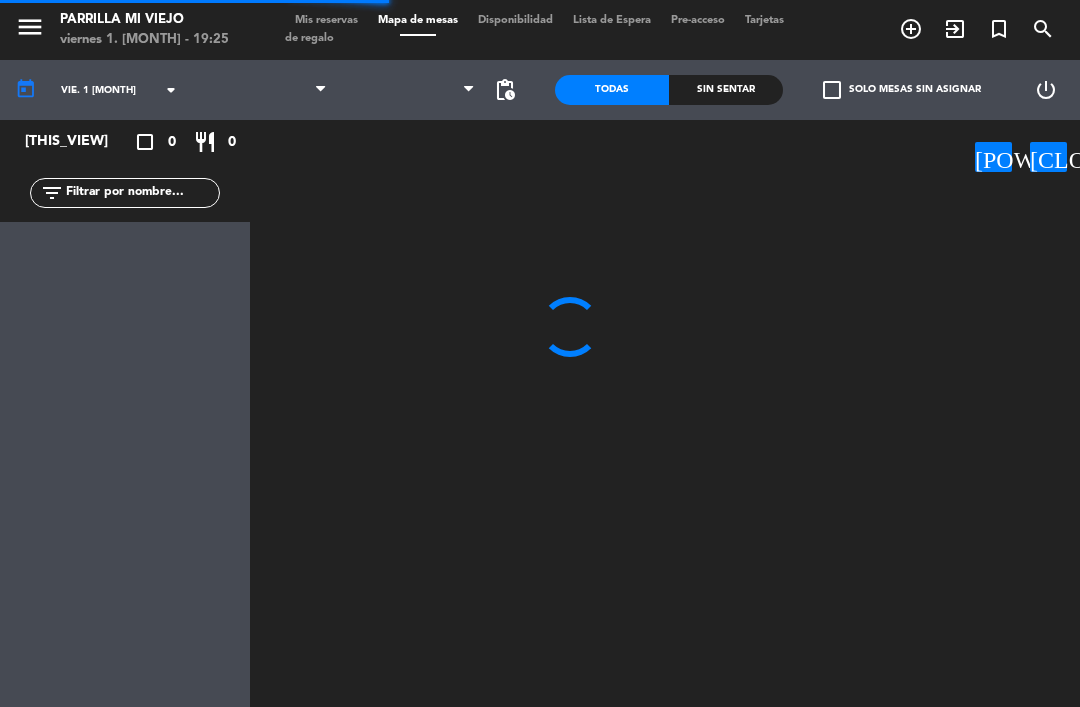 click on "Sin sentar" 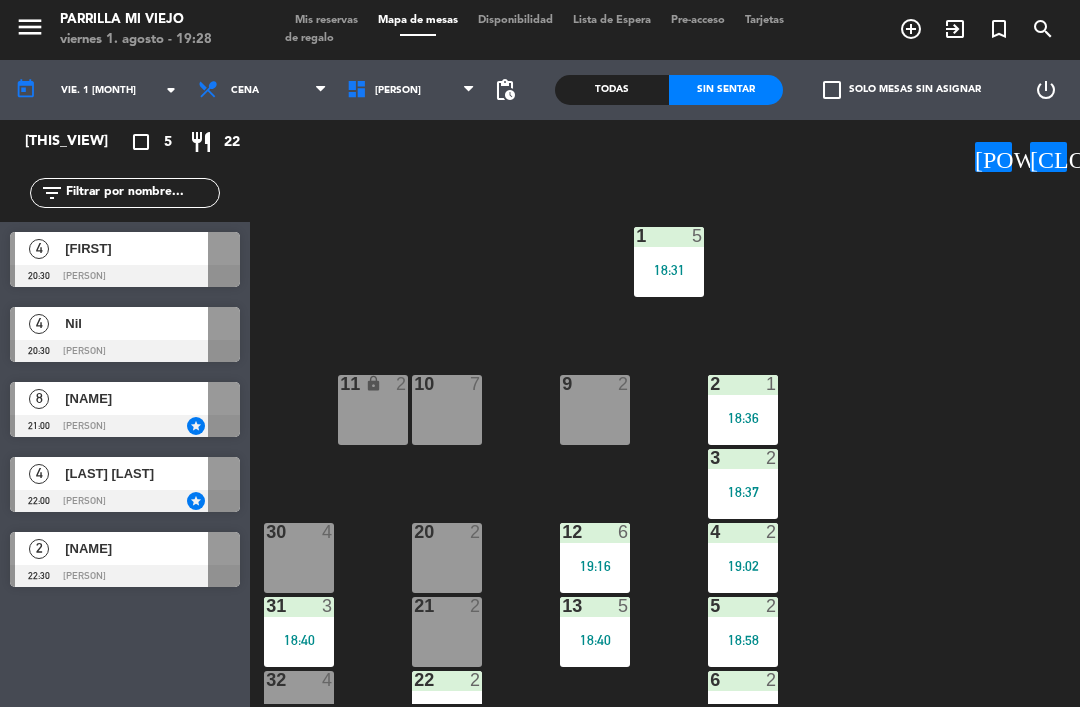 click on "18:36" at bounding box center [743, 418] 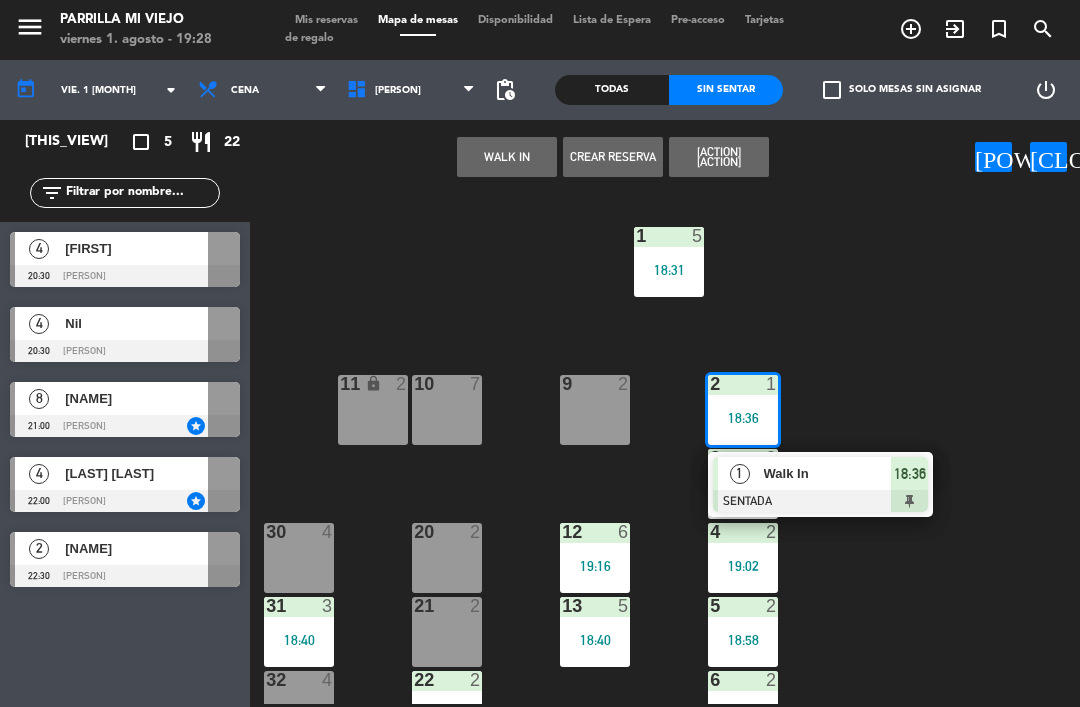 click on "18:36" at bounding box center [910, 474] 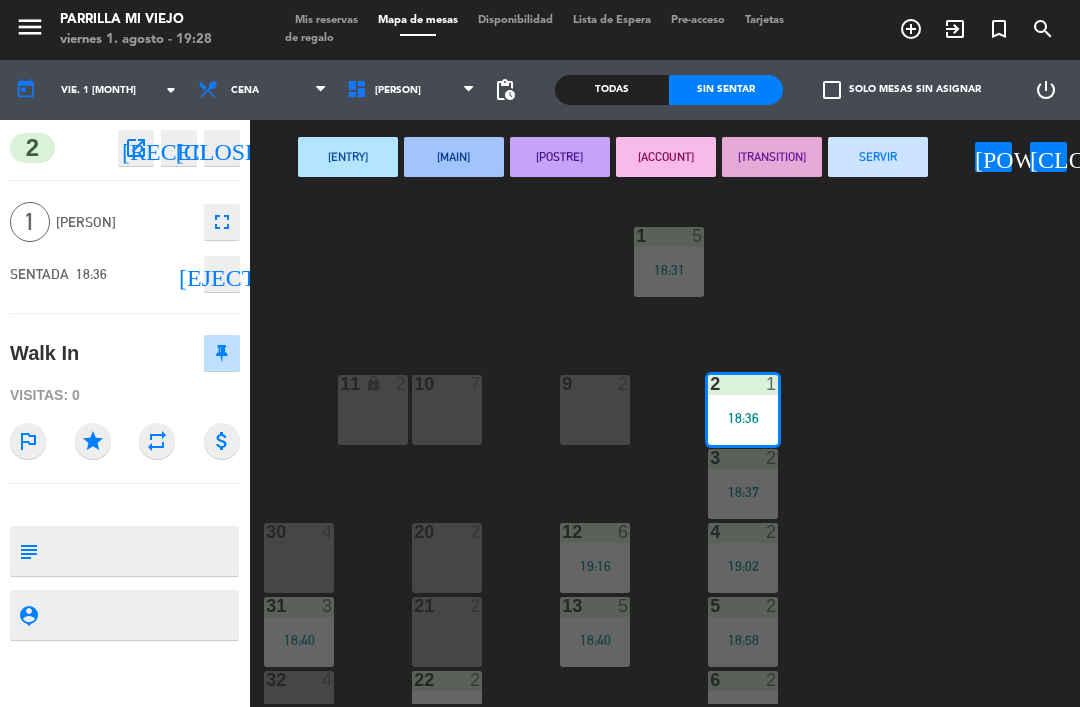 click on "[ACCOUNT]" at bounding box center [666, 157] 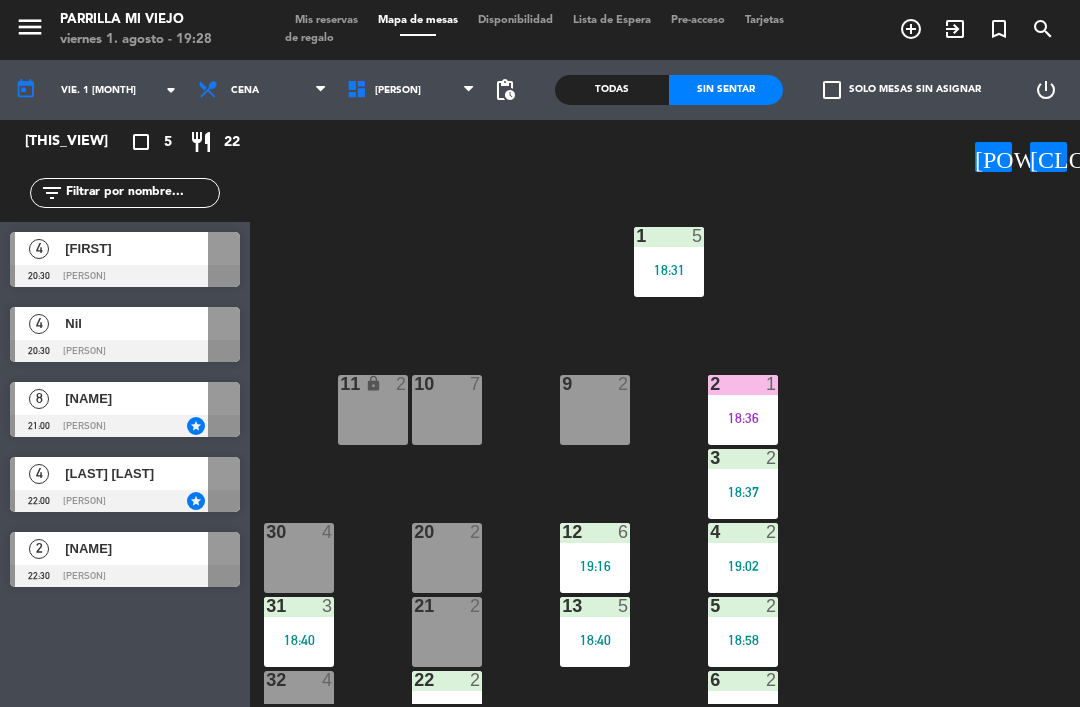 click on "1  5   18:31  2  1   18:36  9  2  10  7  11 lock  2  3  2   18:37  4  2   19:02  12  6   19:16  20  2  30  4  5  2   18:58  13  5   18:40  21  2  31  3   18:40  6  2   19:02  22  2   19:17  32  4  14  7" 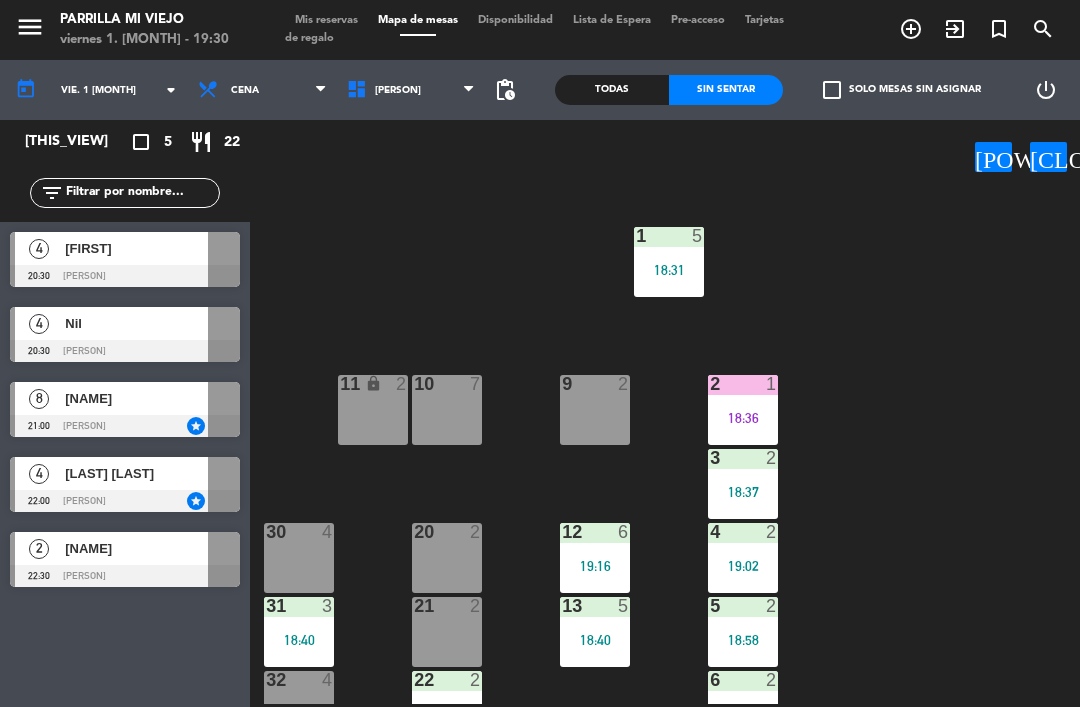 click on "menu  Parrilla Mi Viejo   viernes 1. [MONTH] - 19:30   Mis reservas   Mapa de mesas   Disponibilidad   Lista de Espera   Pre-acceso   Tarjetas de regalo  add_circle_outline exit_to_app turned_in_not search" 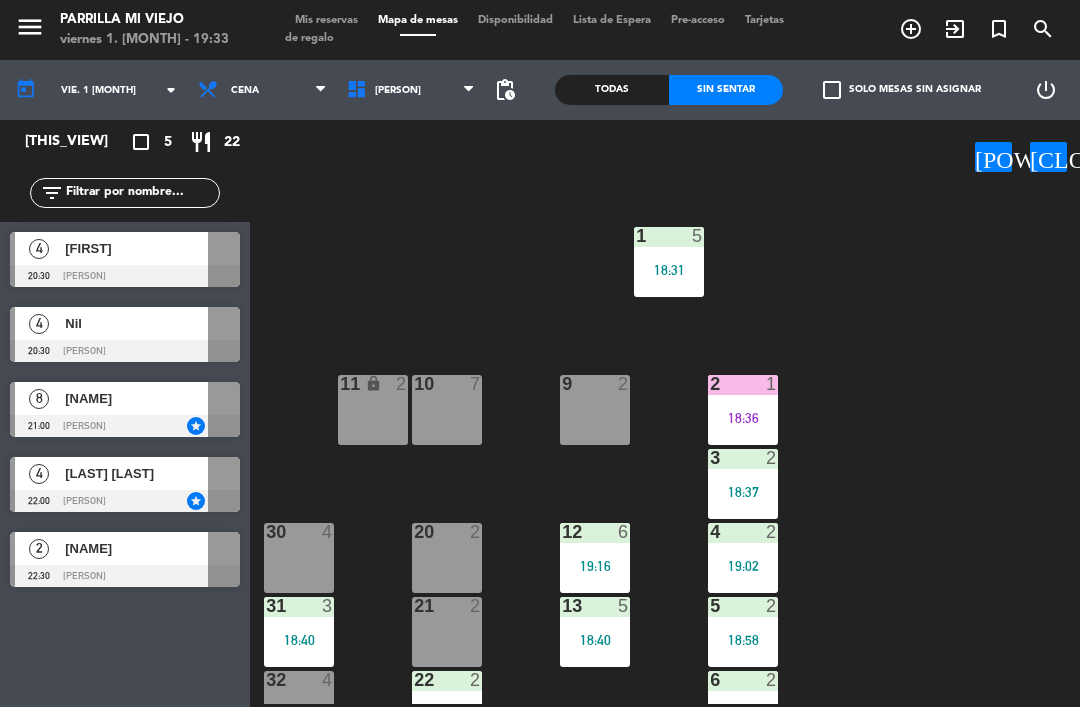 click on "Tarjetas de regalo" at bounding box center (534, 29) 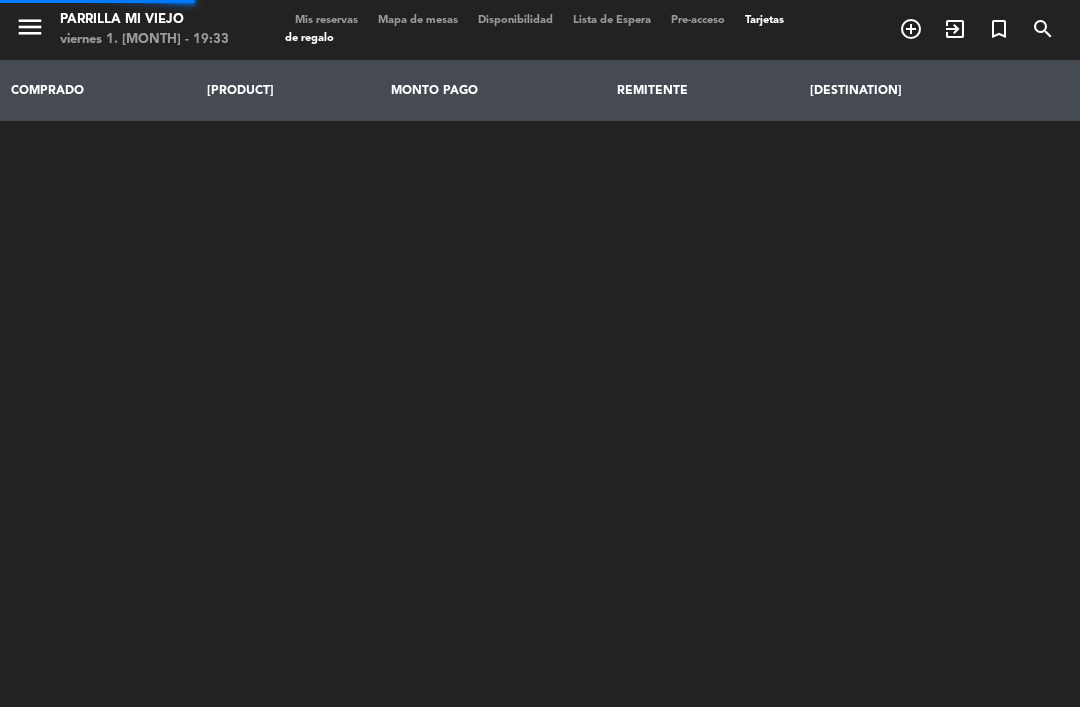 click on "Tarjetas de regalo" at bounding box center [534, 29] 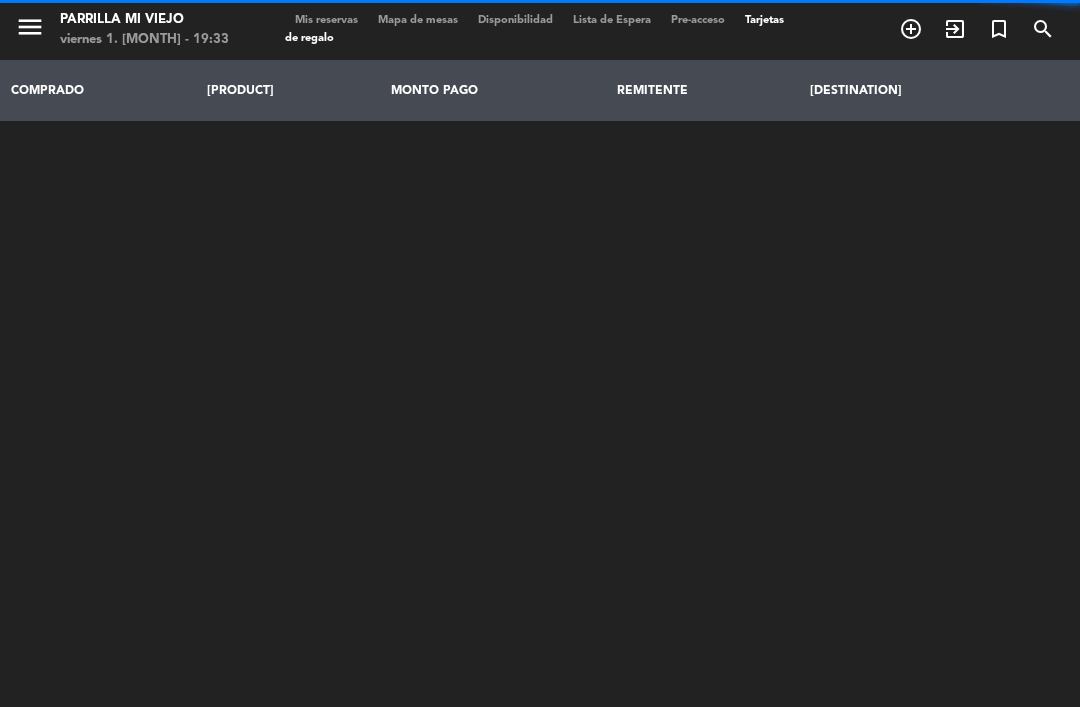 click on "Mis reservas" at bounding box center [326, 20] 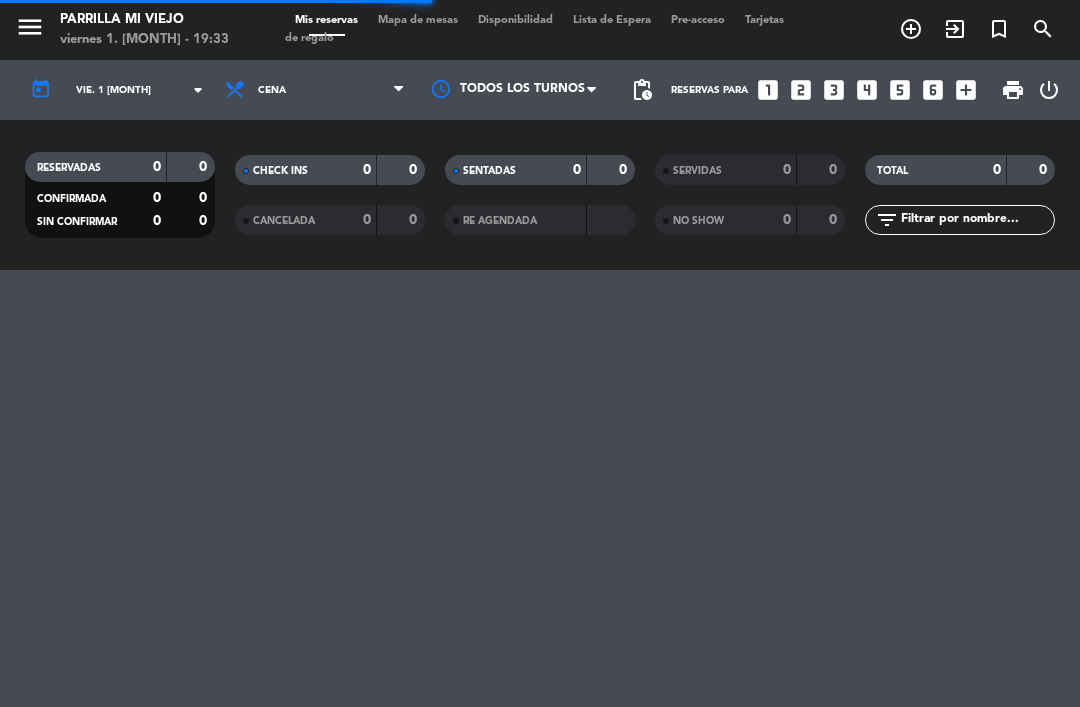 click on "Mapa de mesas" at bounding box center (418, 20) 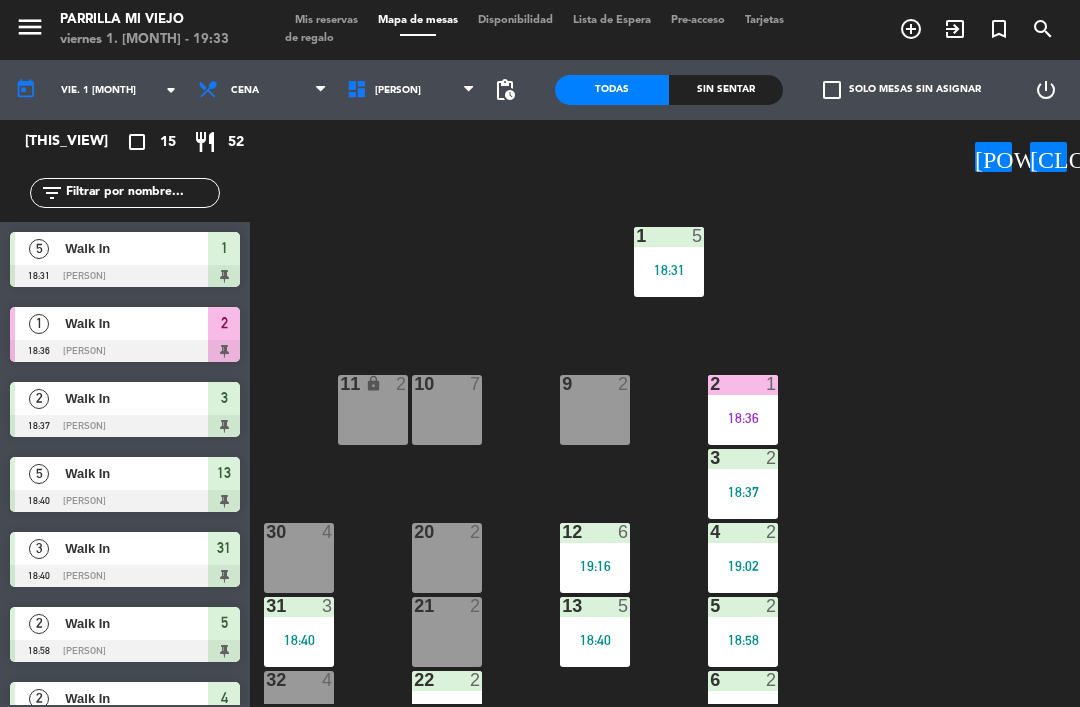 click on "Sin sentar" 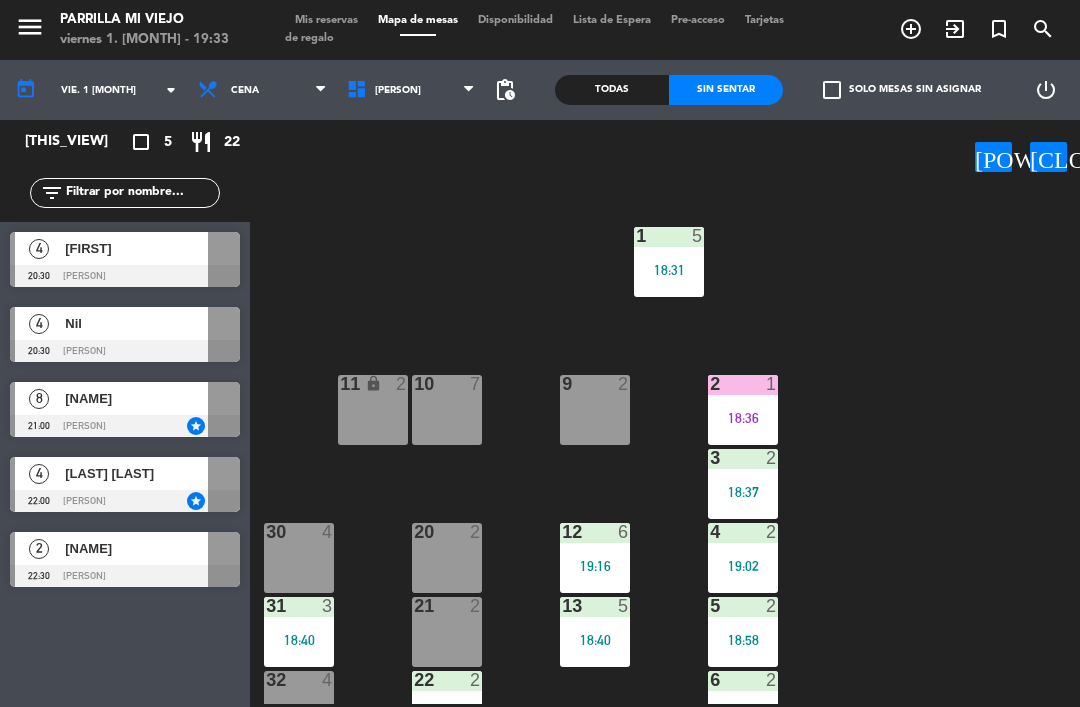click on "Sin sentar" 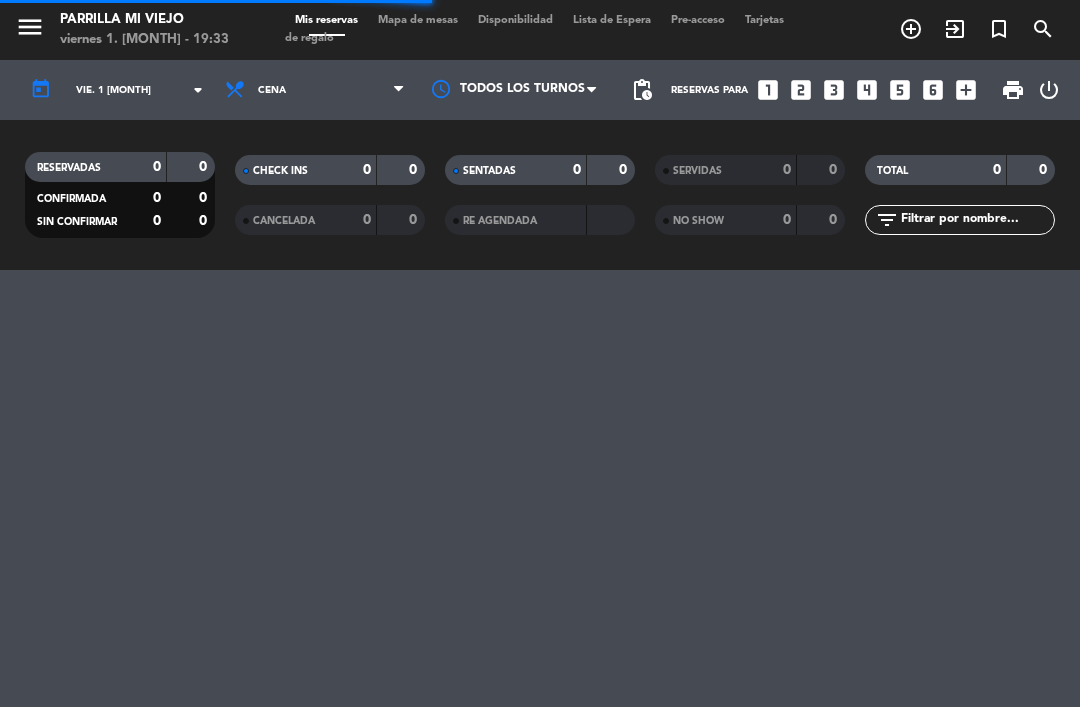 click on "NO SHOW" 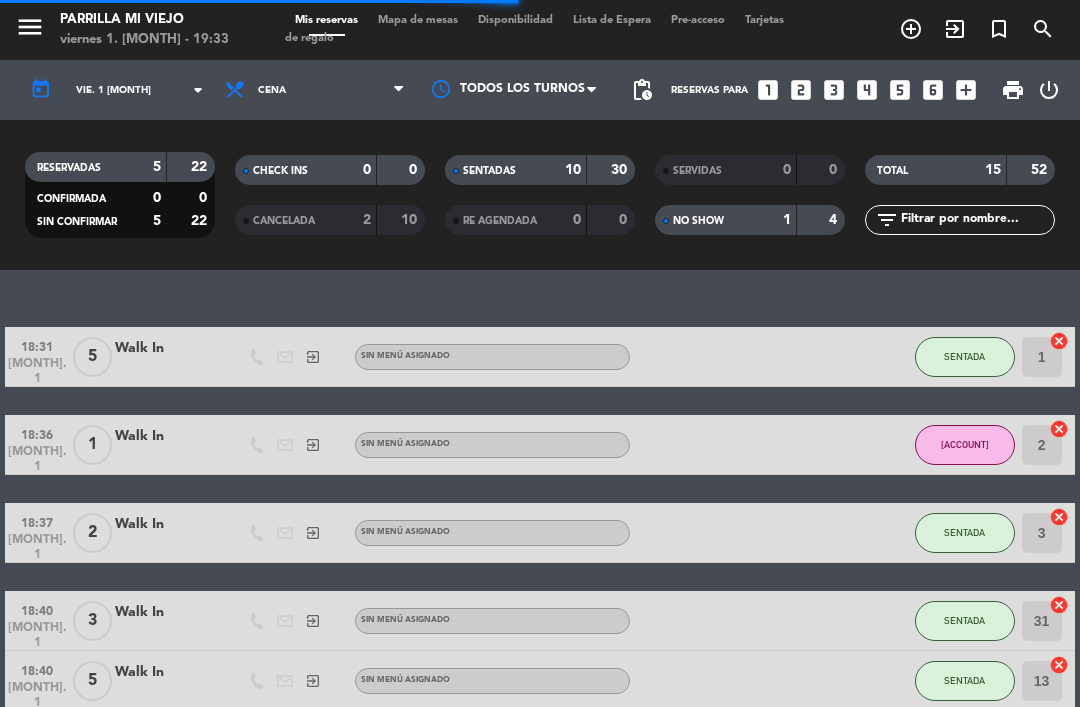 click on "NO SHOW" 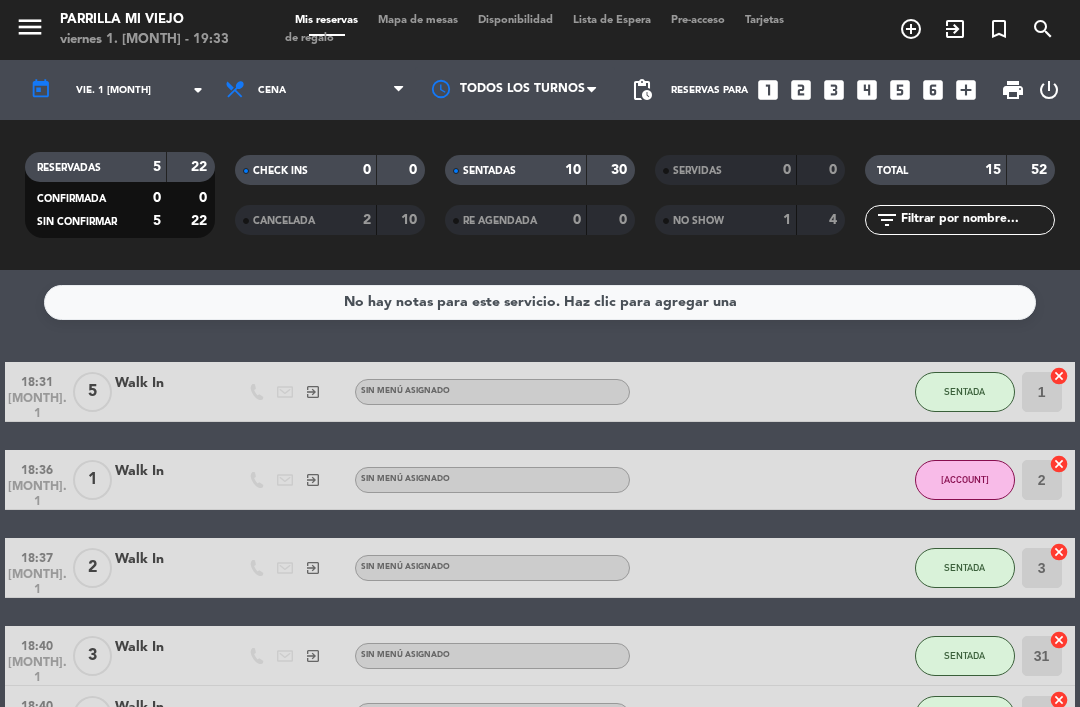 click on "1" 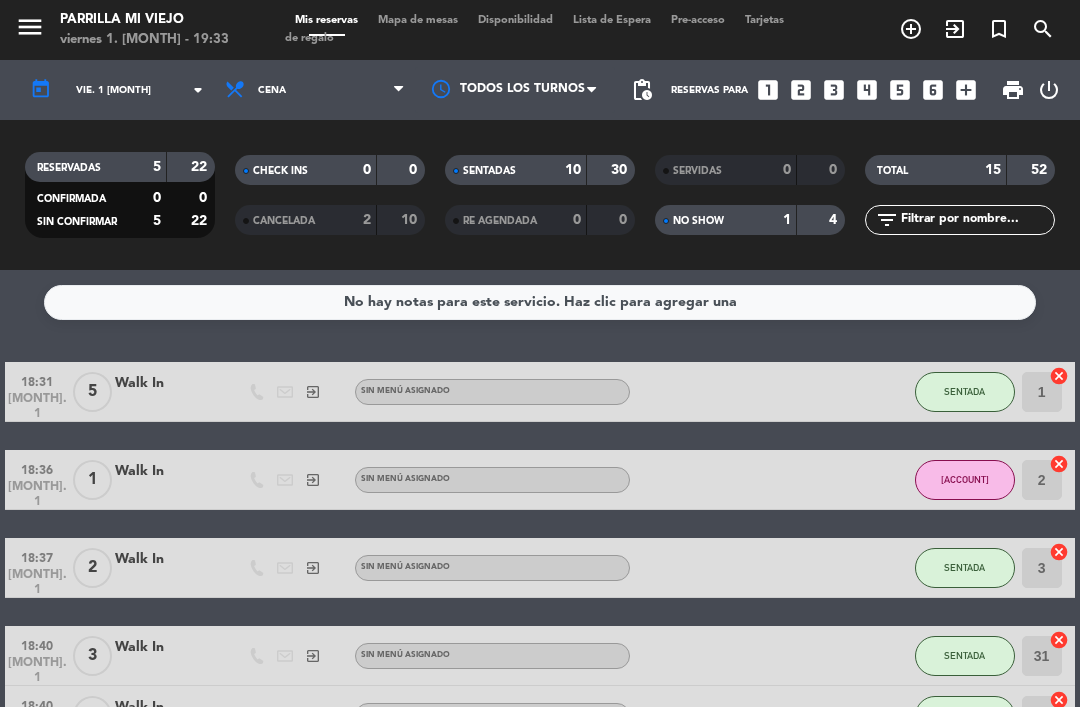 click on "NO SHOW" 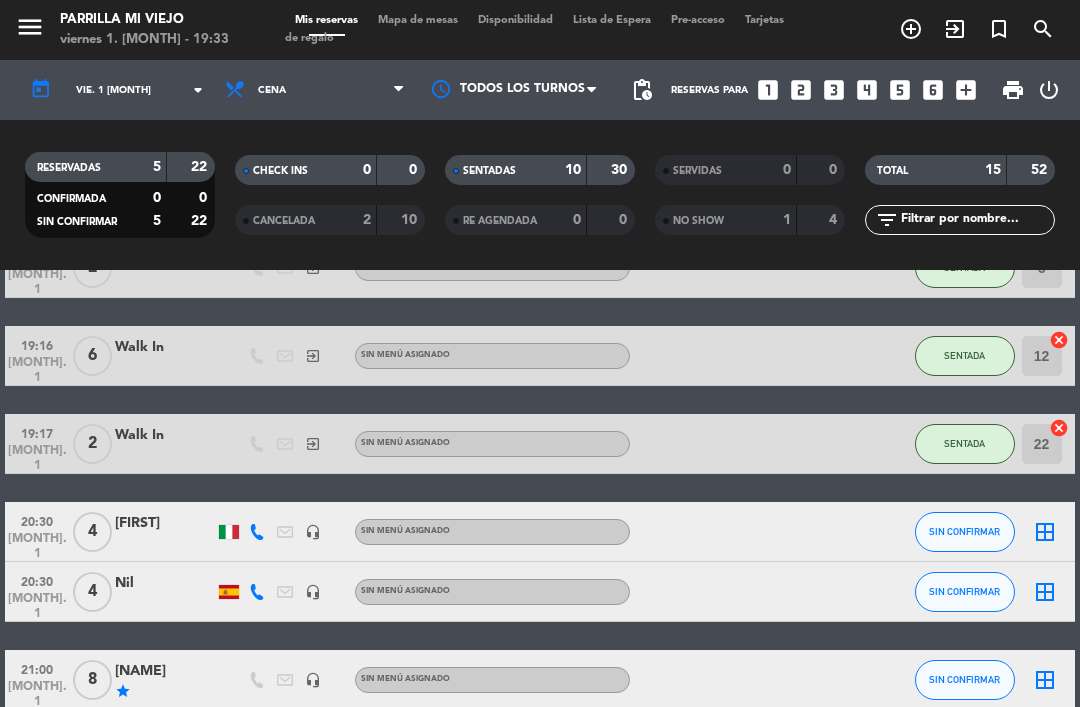 scroll, scrollTop: 677, scrollLeft: 0, axis: vertical 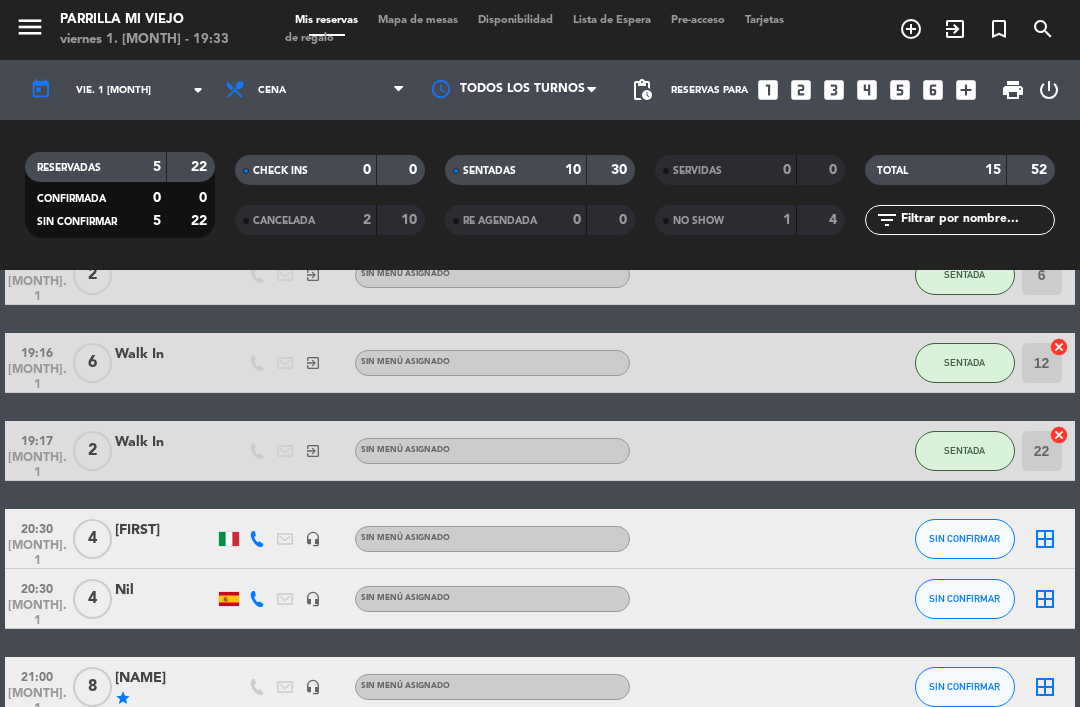 click on "NO SHOW" 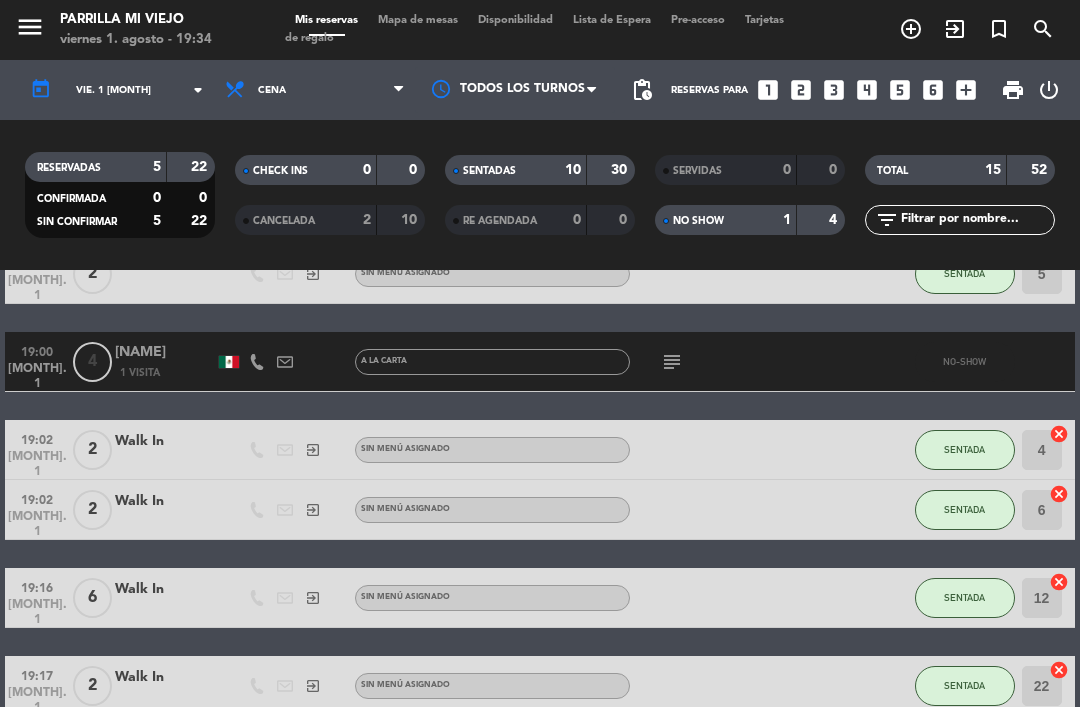 scroll, scrollTop: 518, scrollLeft: 0, axis: vertical 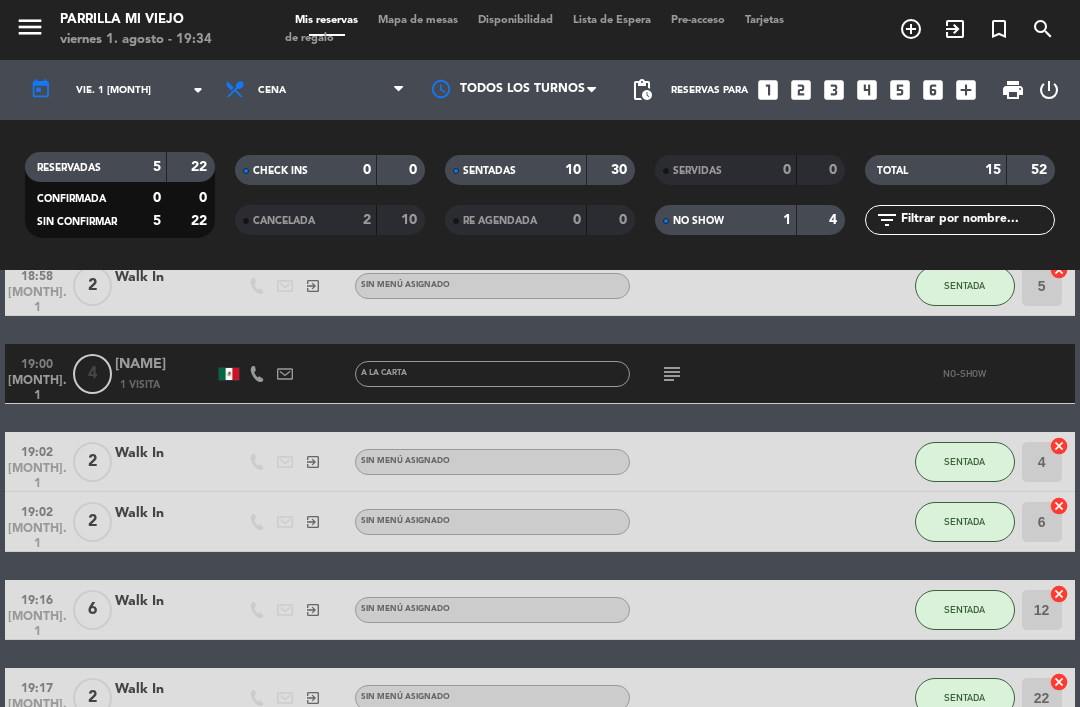click 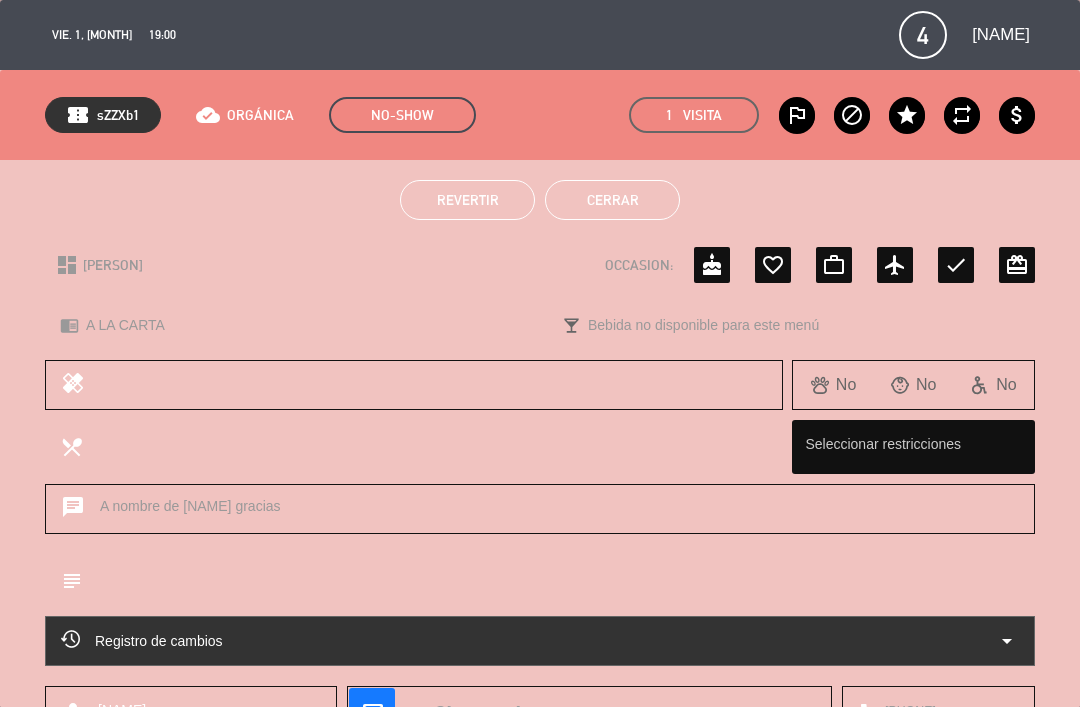 click on "Revertir" 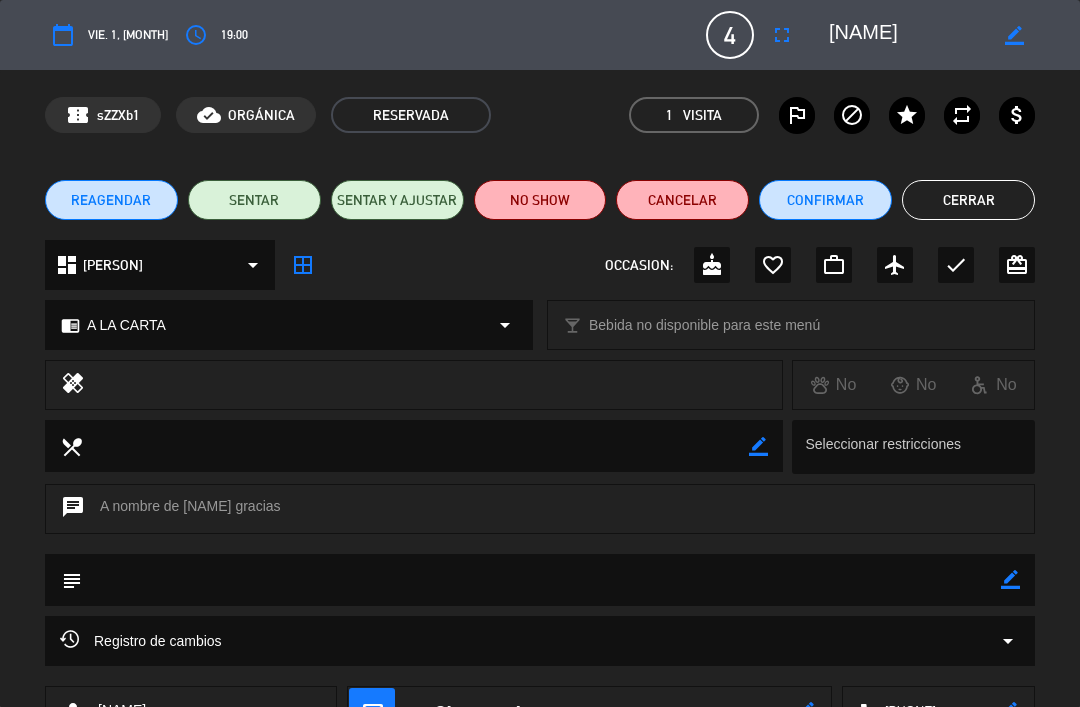click on "SENTAR" 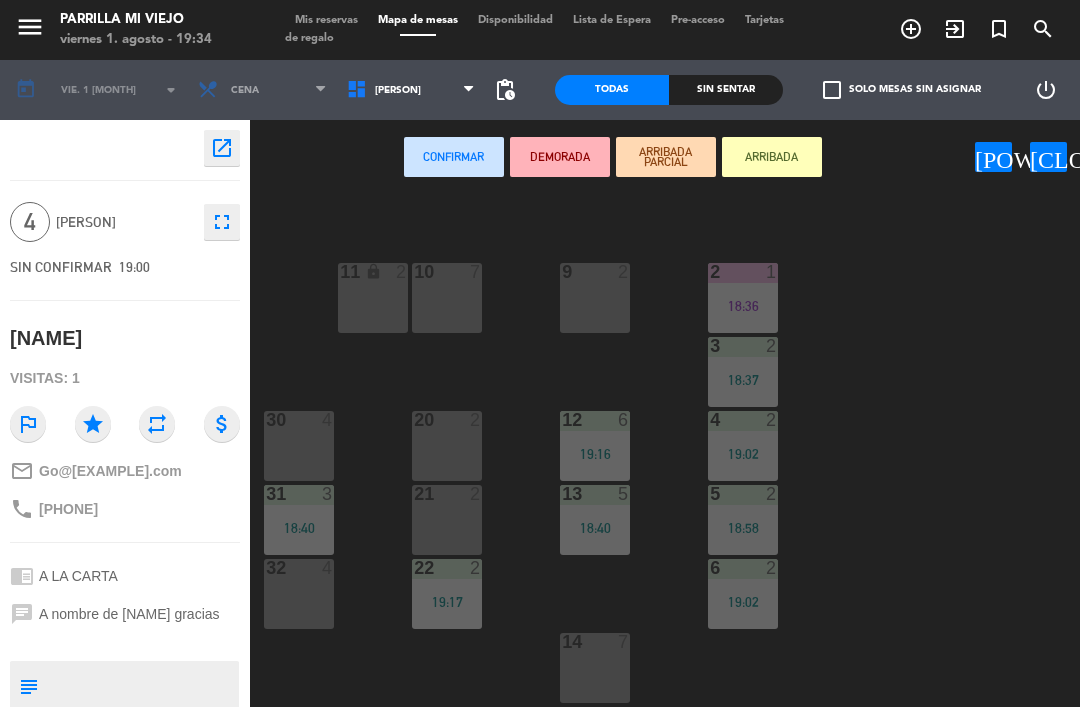 scroll, scrollTop: 112, scrollLeft: 0, axis: vertical 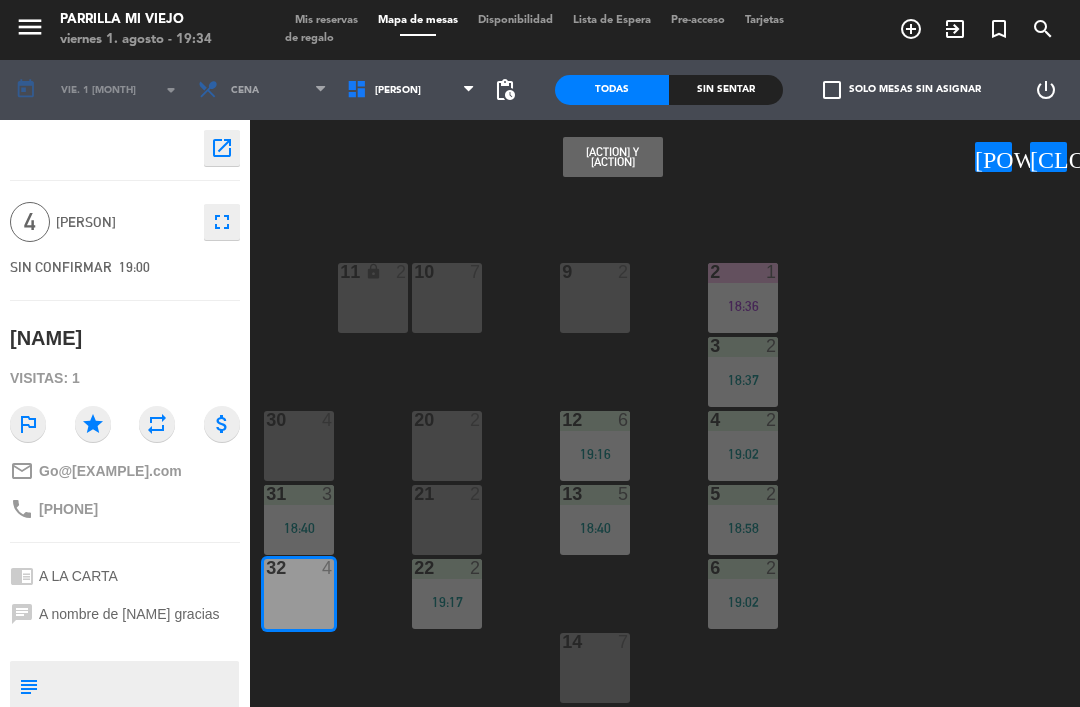 click on "[ACTION] y [ACTION]" at bounding box center [613, 157] 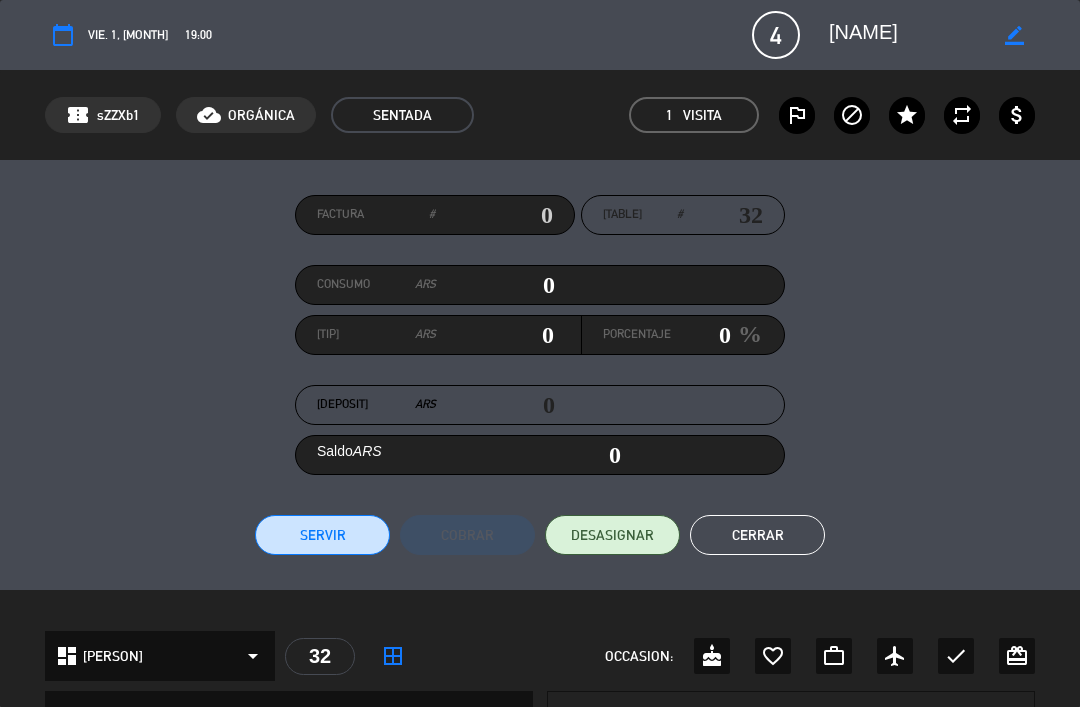 click on "Cerrar" 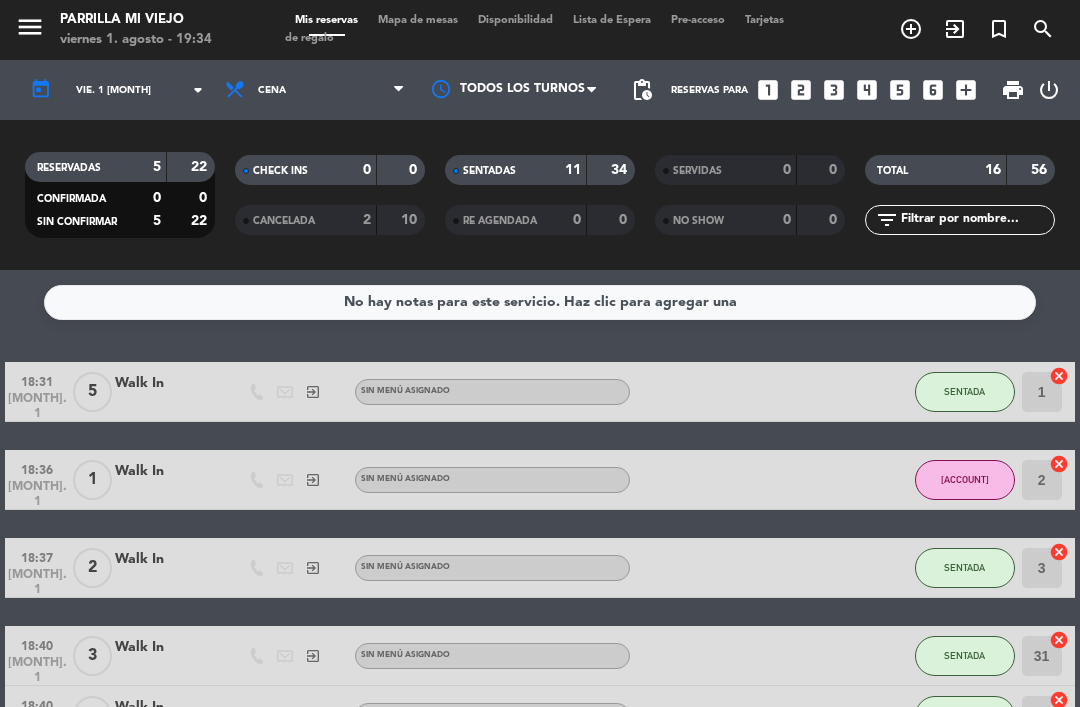 click on "11" 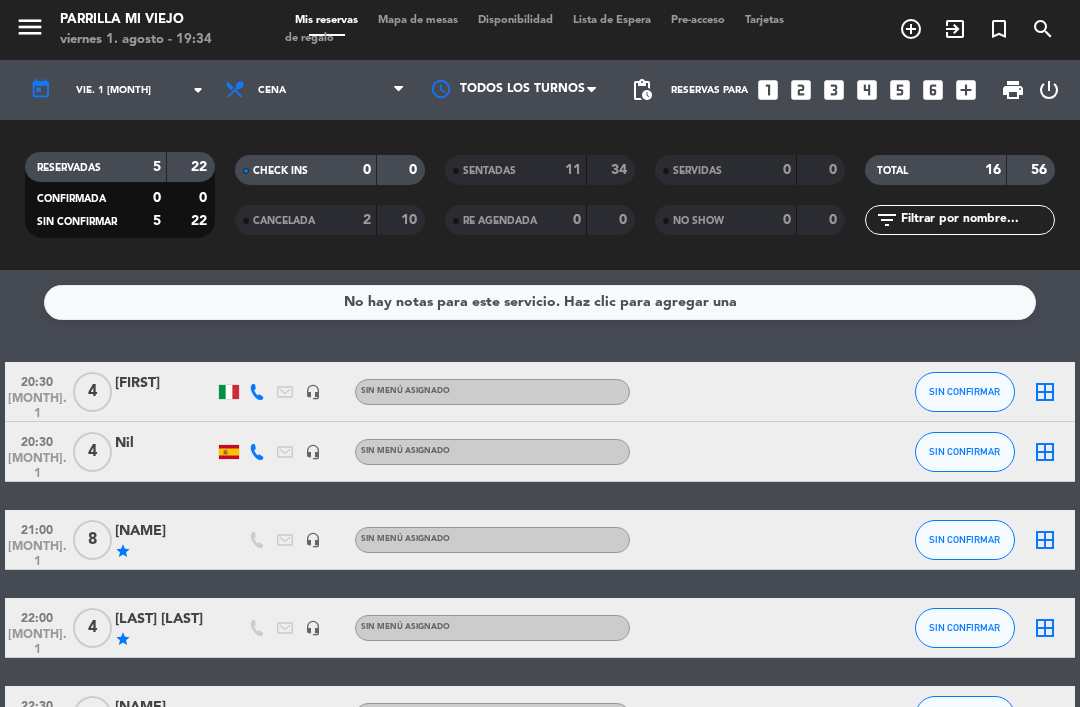 scroll, scrollTop: -3, scrollLeft: 0, axis: vertical 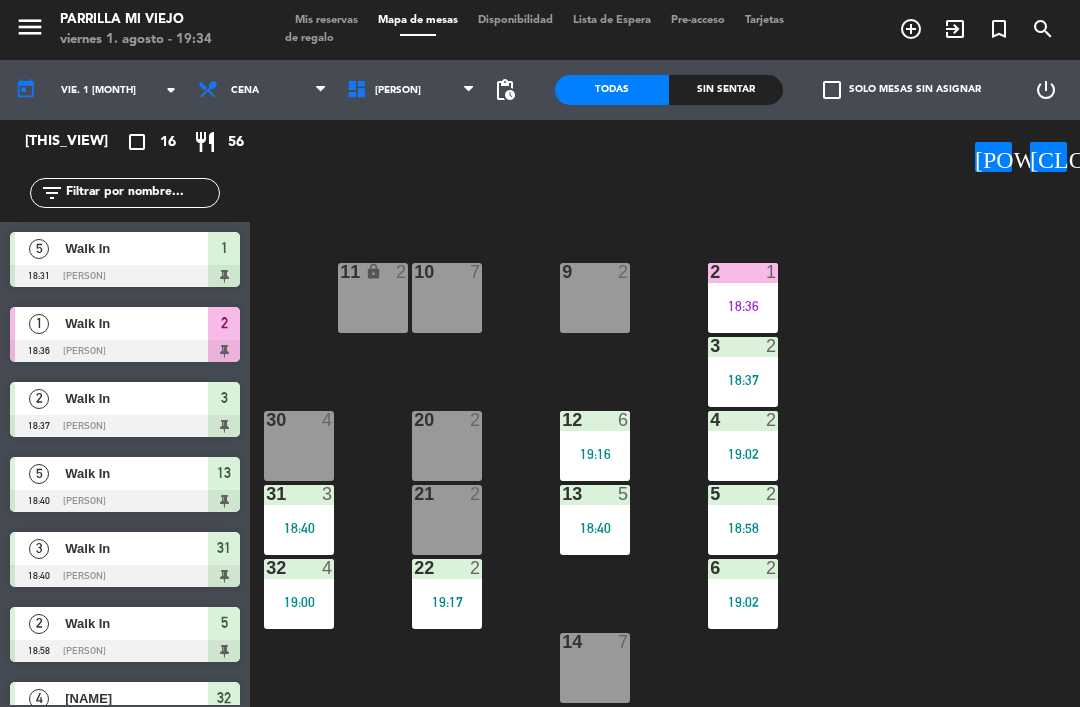 click on "2  1   18:36" at bounding box center [743, 298] 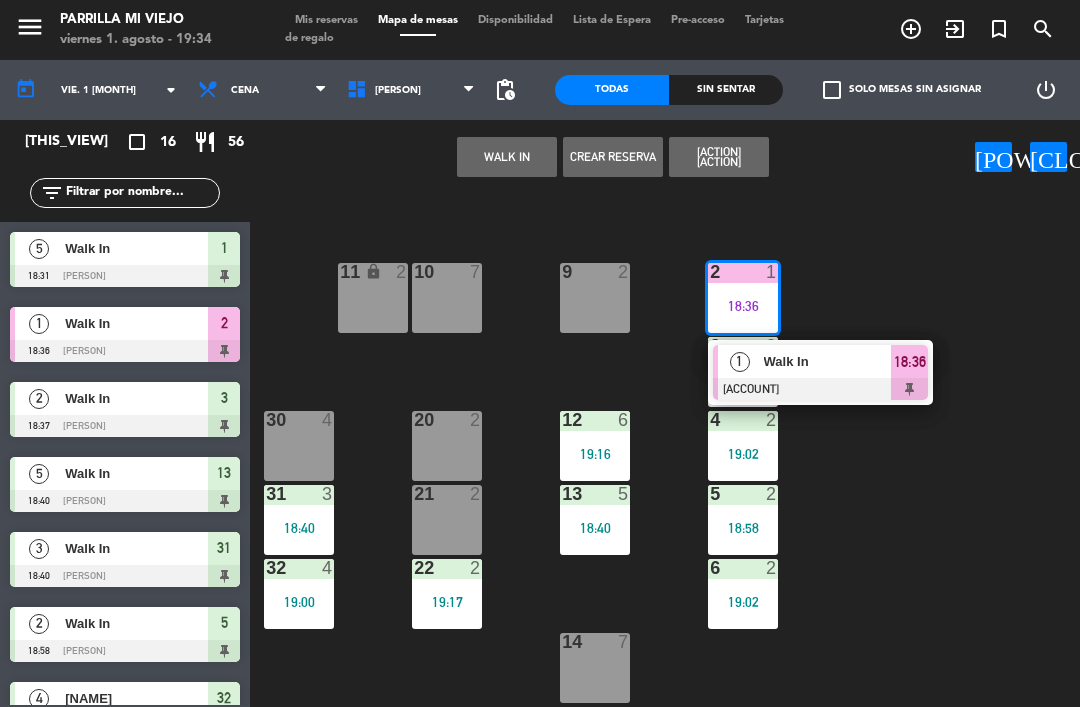 click at bounding box center [820, 389] 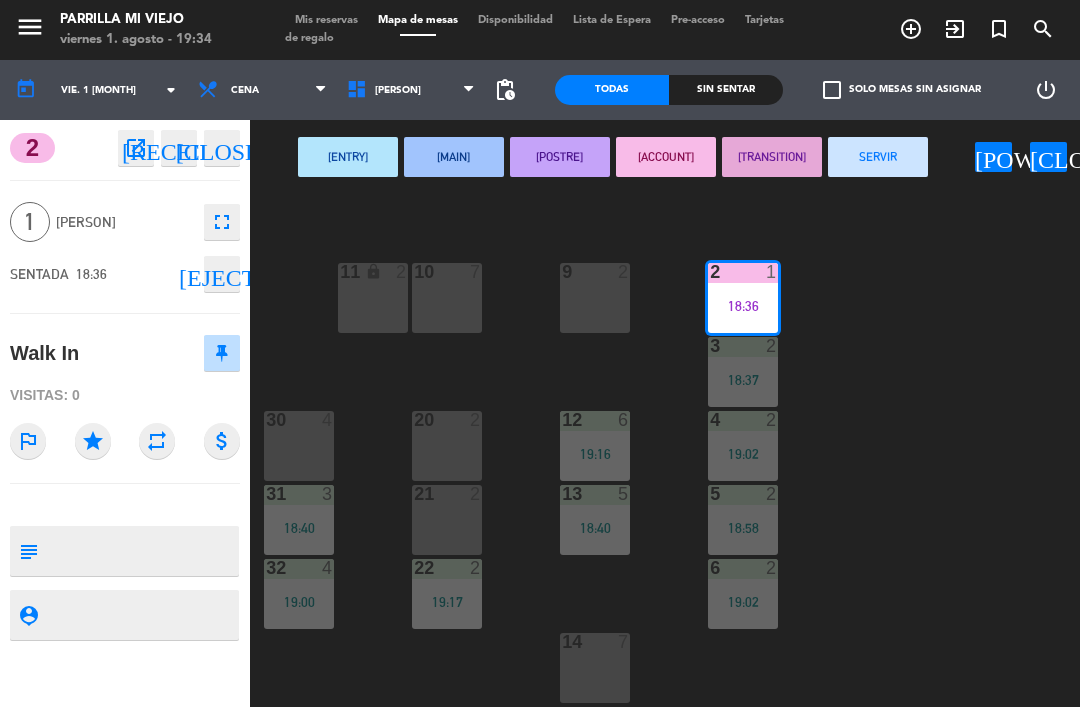 click on "SERVIR" at bounding box center [878, 157] 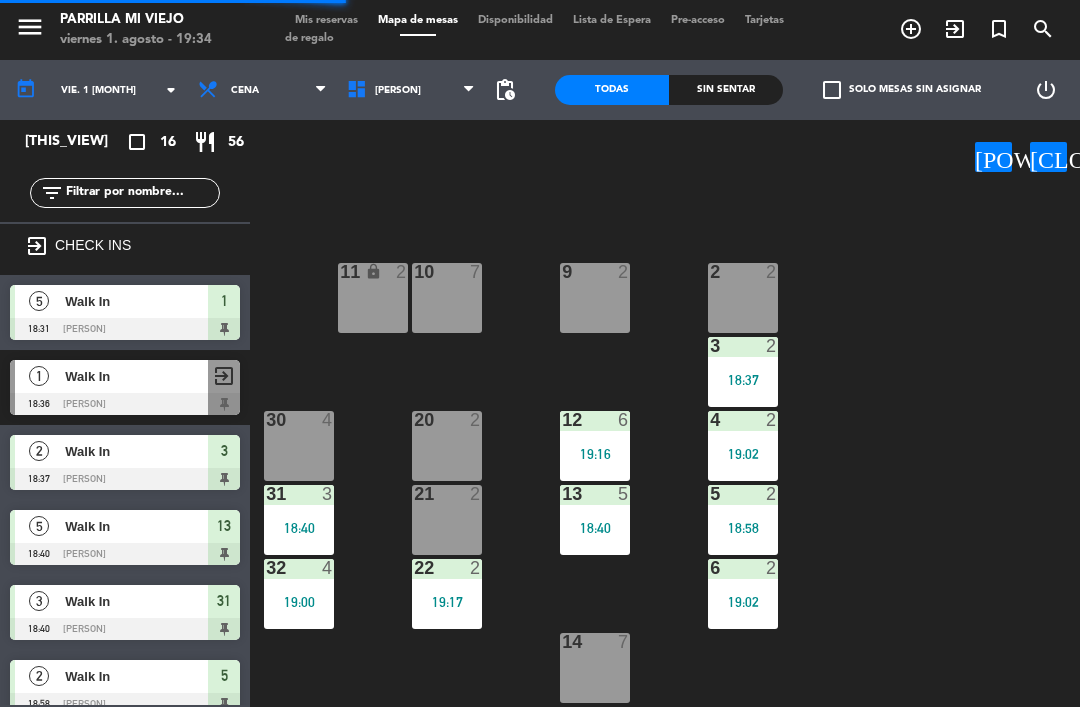 scroll, scrollTop: 112, scrollLeft: 0, axis: vertical 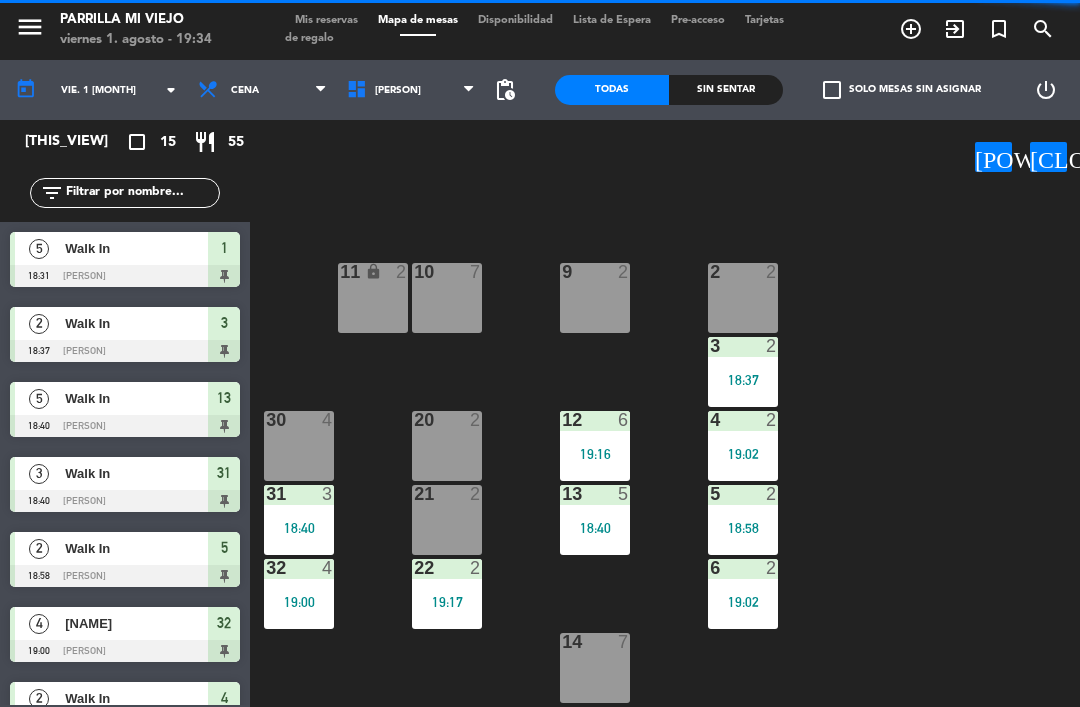 click on "30  4" at bounding box center (299, 446) 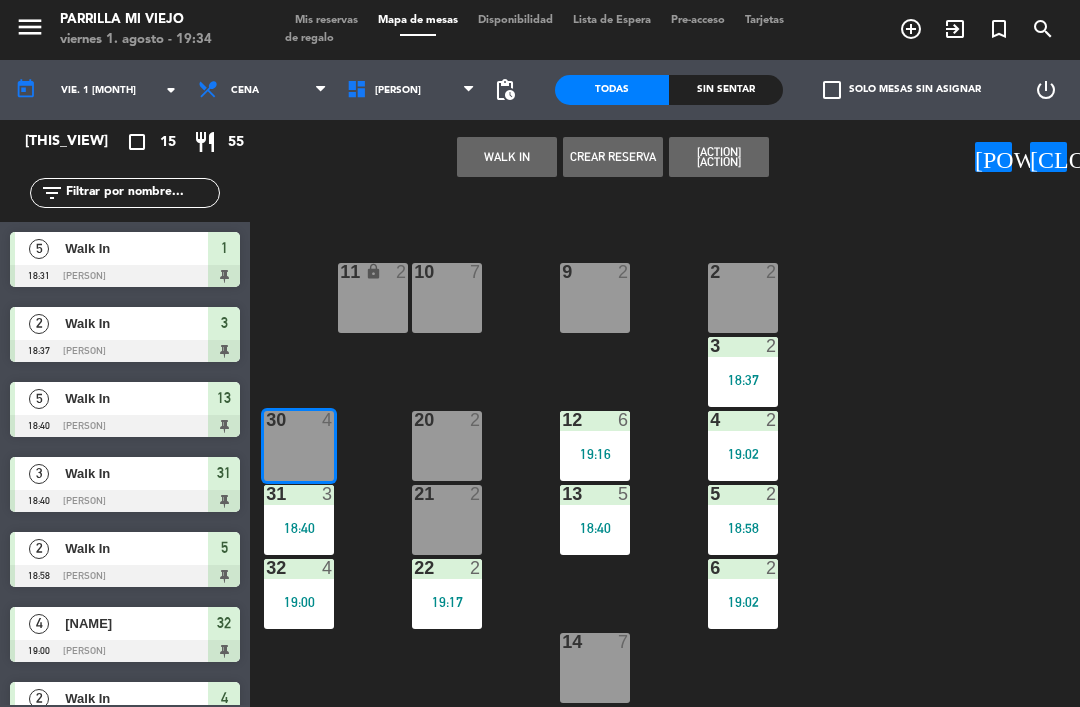 click on "WALK IN" at bounding box center [507, 157] 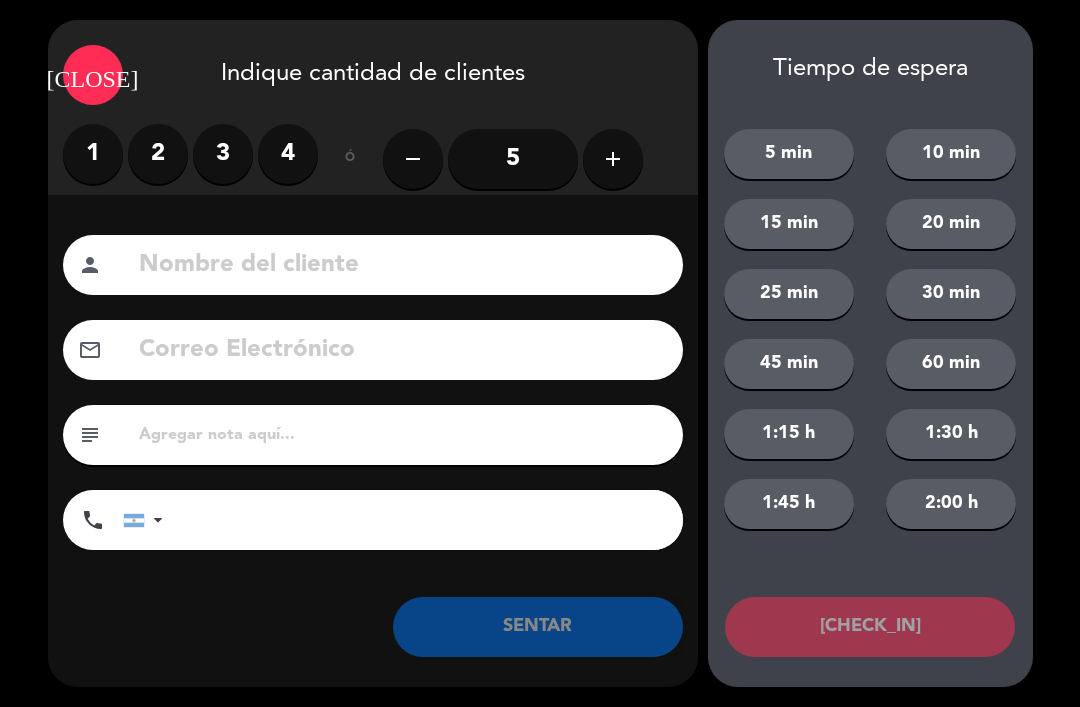 click on "4" at bounding box center (288, 154) 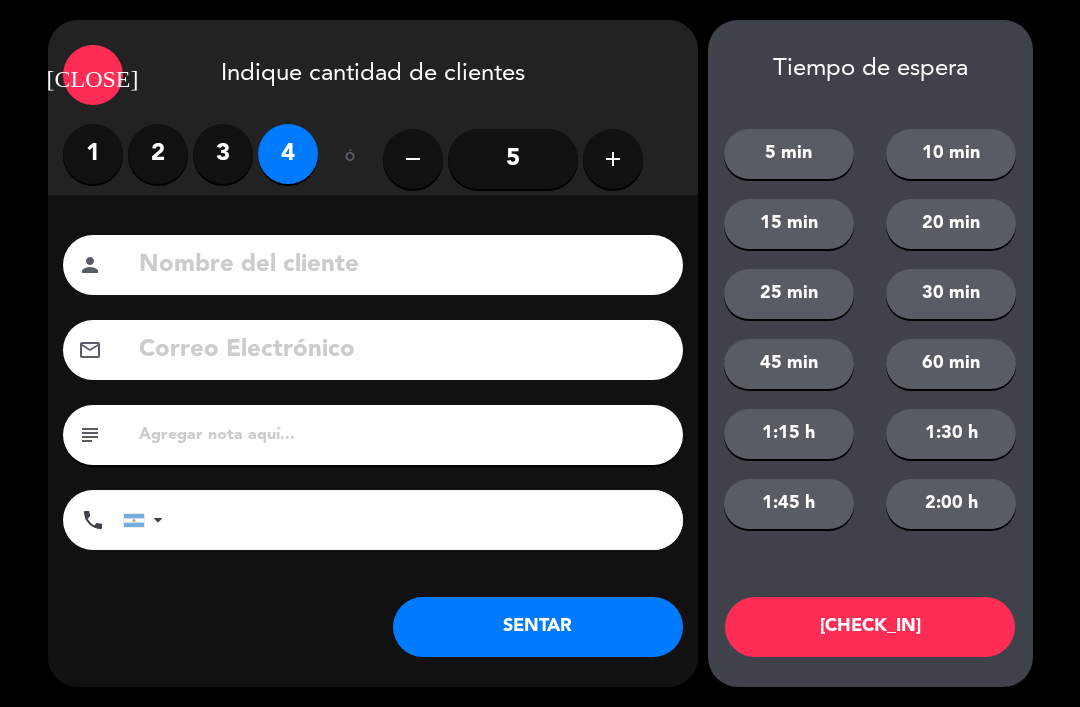 click on "SENTAR" 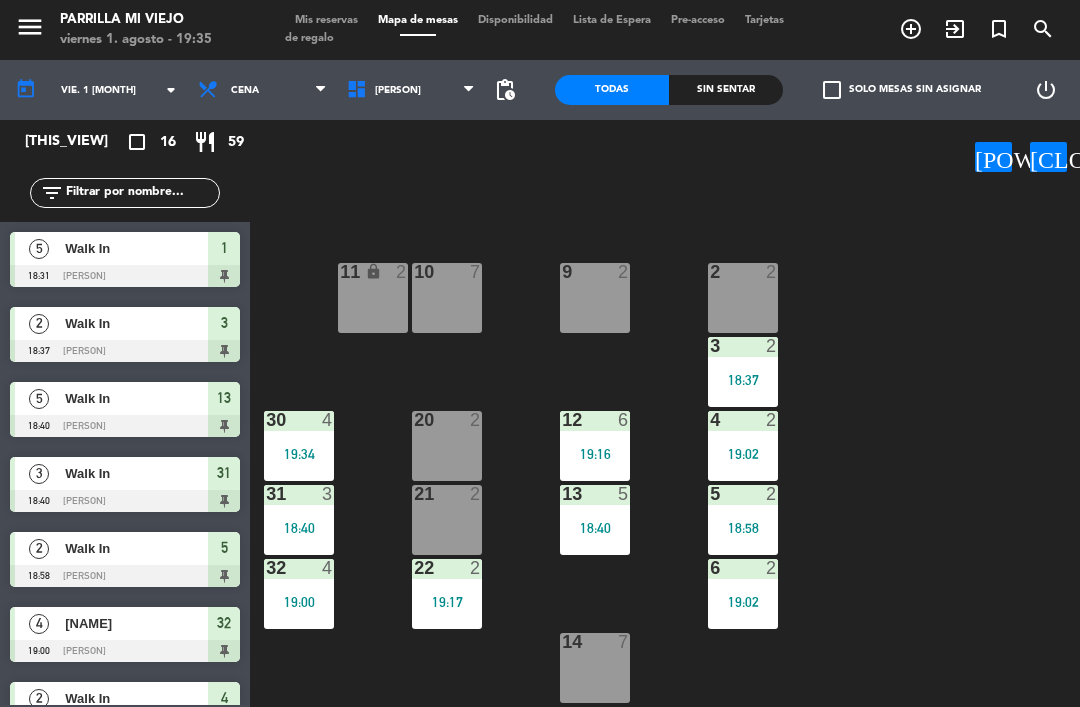 scroll, scrollTop: 112, scrollLeft: 0, axis: vertical 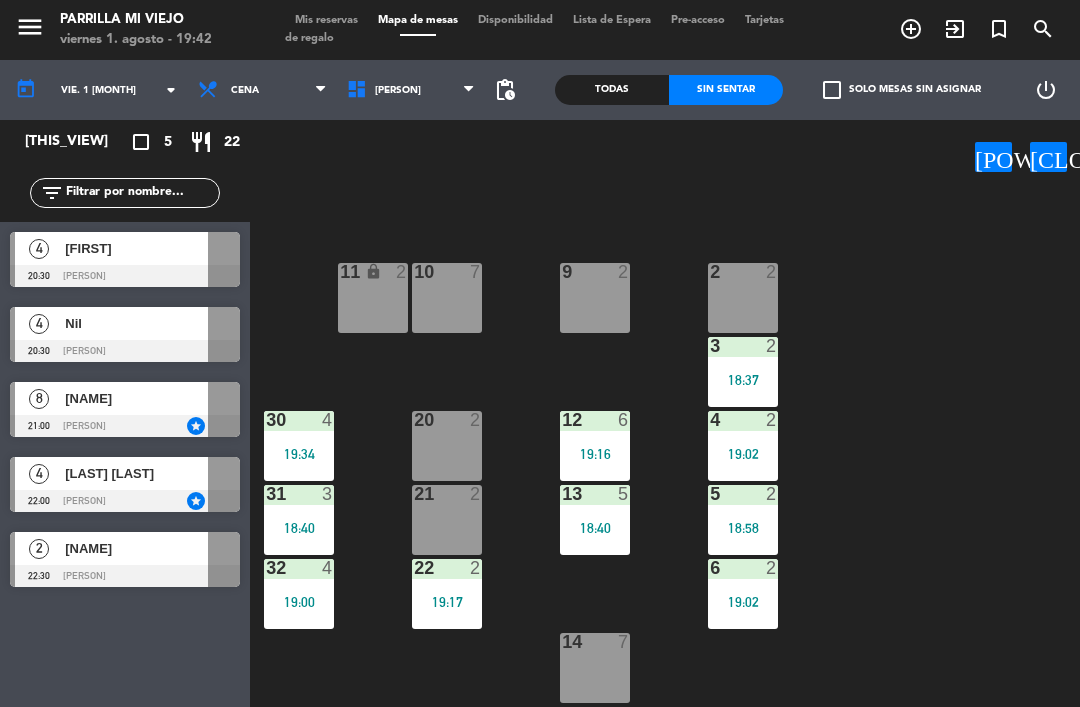 click on "1  5   18:31  2  2  9  2  10  7  11 lock  2  3  2   18:37  4  2   19:02  12  6   19:16  20  2  30  4   19:34  5  2   18:58  13  5   18:40  21  2  31  3   18:40  6  2   19:02  22  2   19:17  32  4   19:00  14  7" 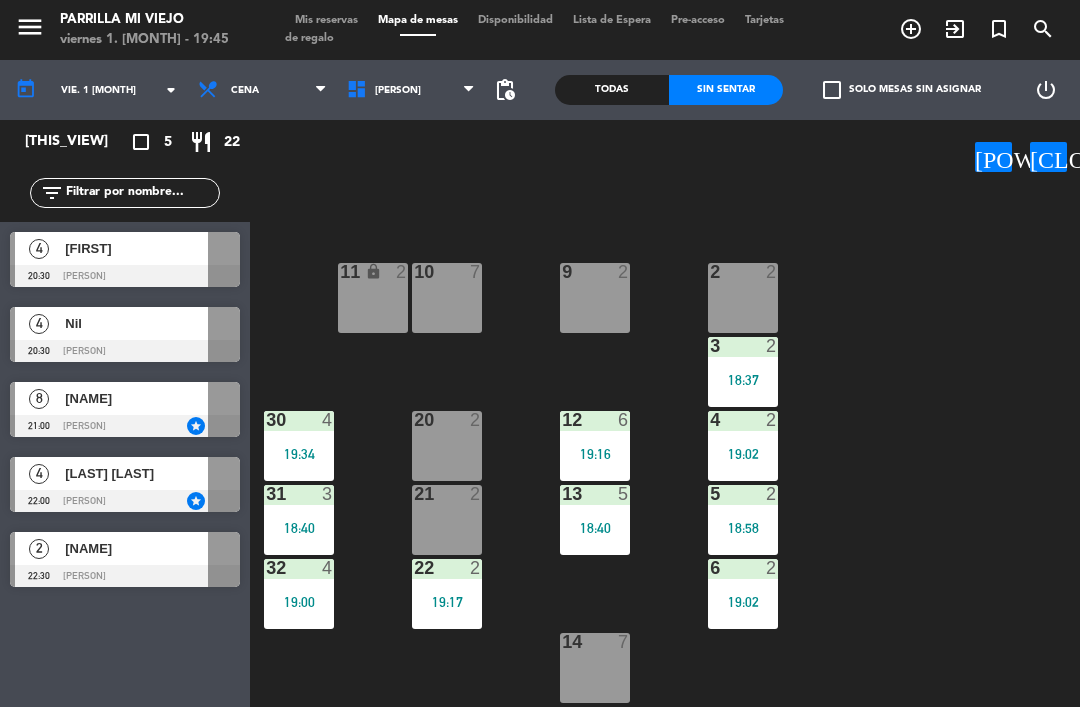 click on "2  2" at bounding box center [743, 298] 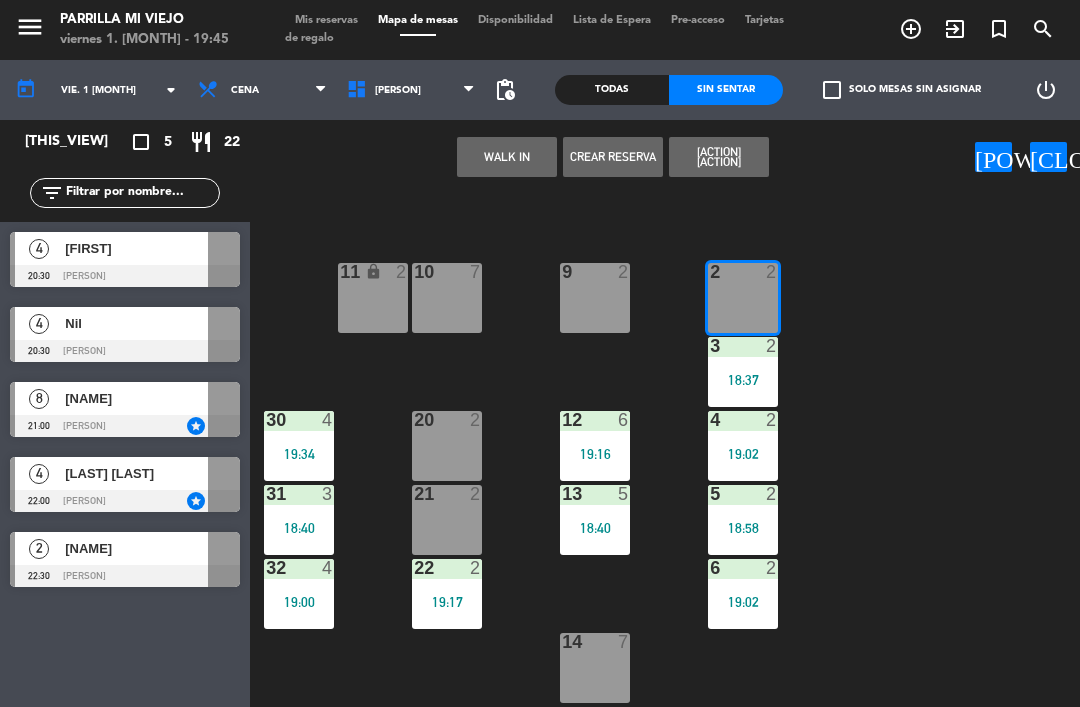 click on "WALK IN" at bounding box center [507, 157] 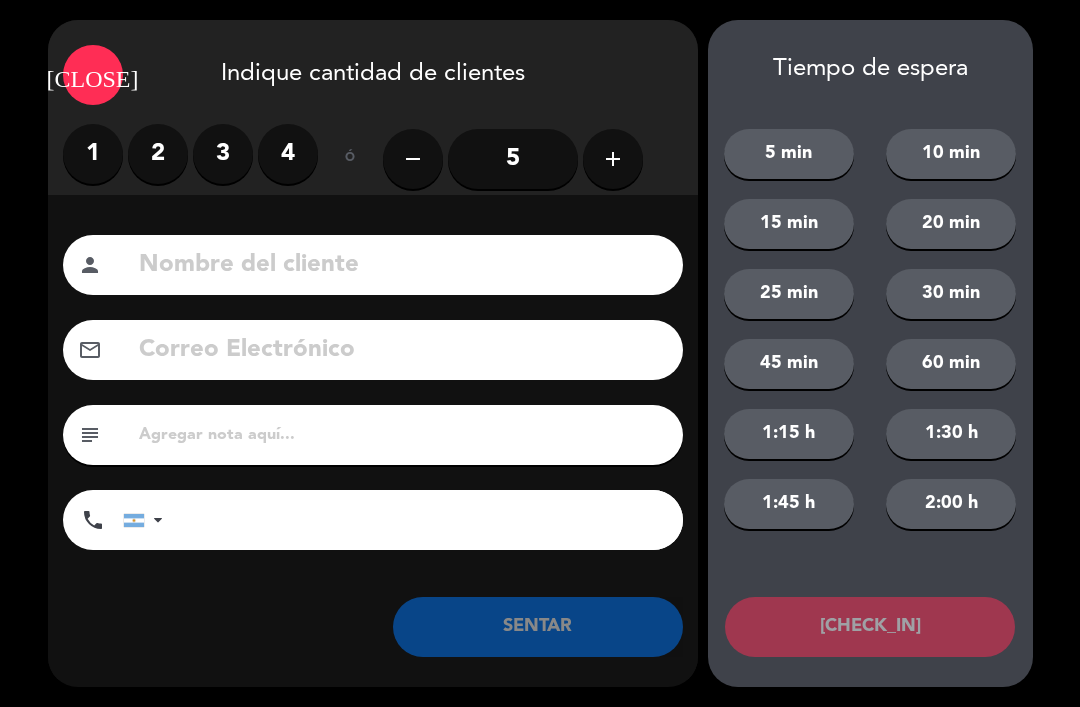 click on "1" at bounding box center [93, 154] 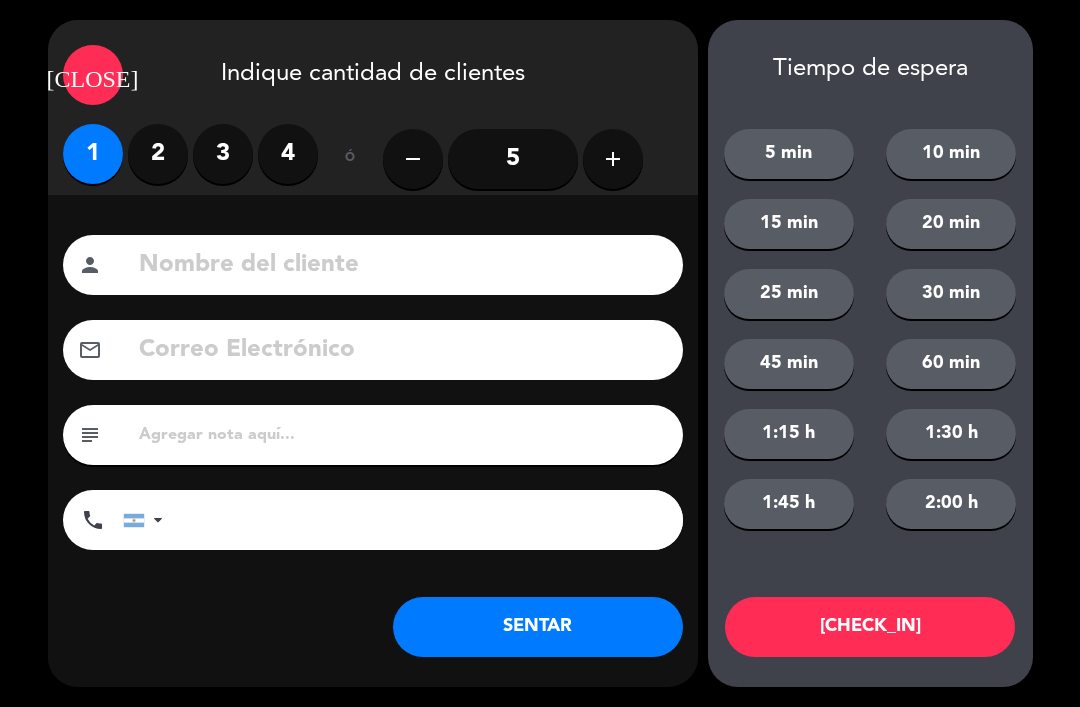 click on "SENTAR" 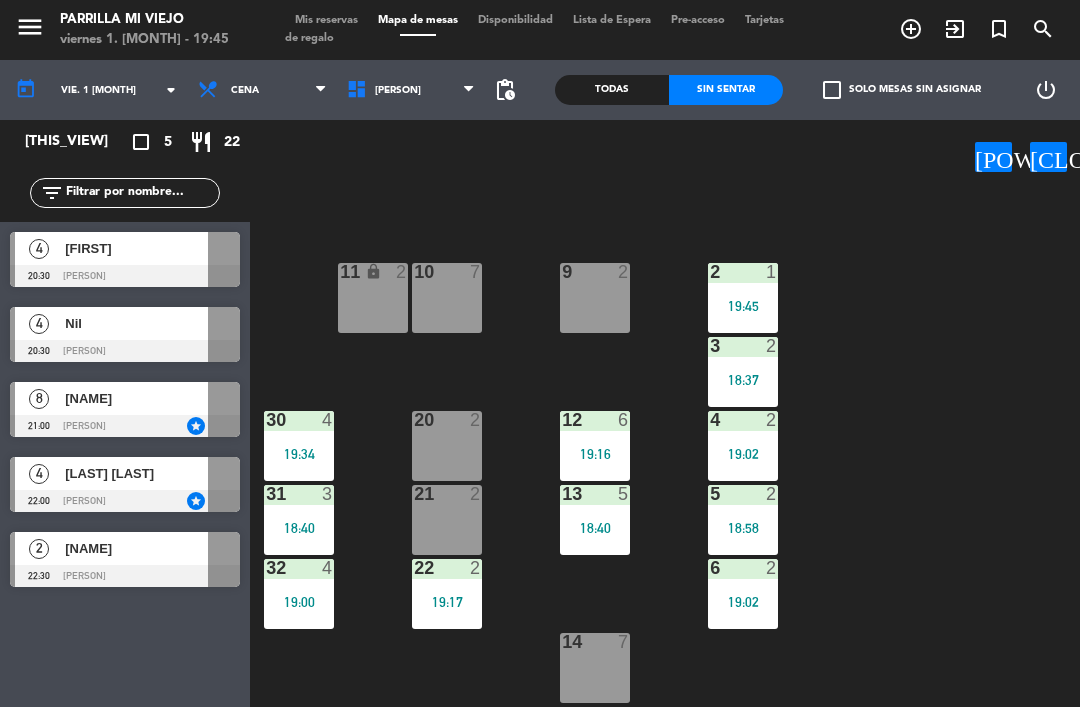 click on "1  5   18:31  2  1   19:45  9  2  10  7  11 lock  2  3  2   18:37  4  2   19:02  12  6   19:16  20  2  30  4   19:34  5  2   18:58  13  5   18:40  21  2  31  3   18:40  6  2   19:02  22  2   19:17  32  4   19:00  14  7" 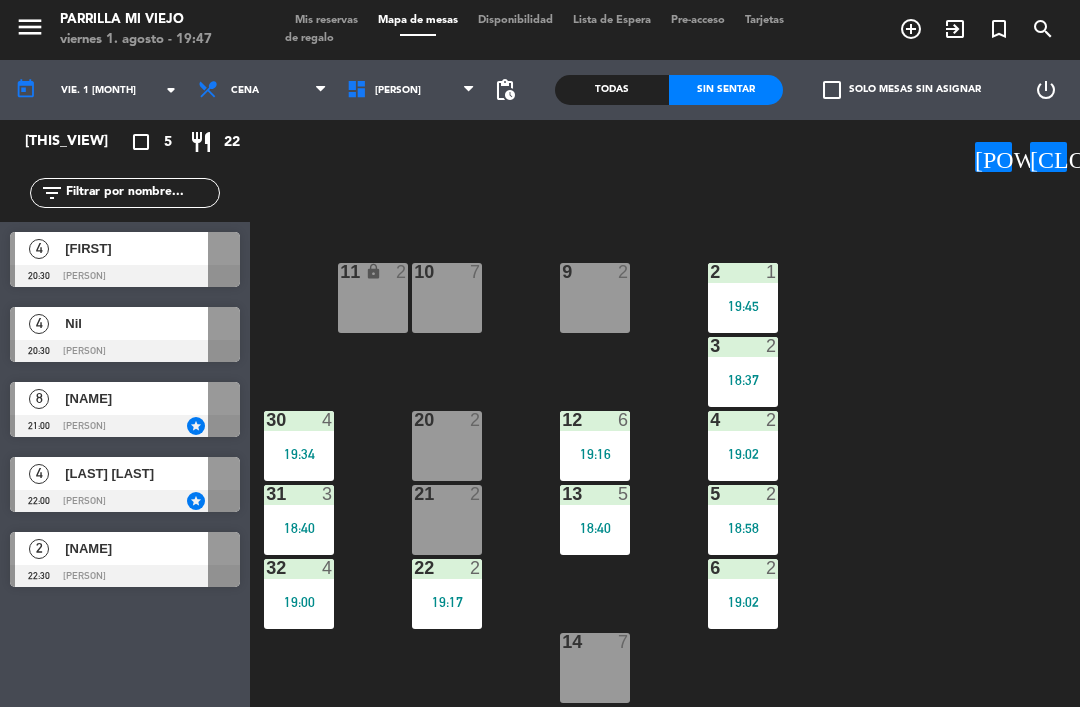 click on "1  5   18:31  2  1   19:45  9  2  10  7  11 lock  2  3  2   18:37  4  2   19:02  12  6   19:16  20  2  30  4   19:34  5  2   18:58  13  5   18:40  21  2  31  3   18:40  6  2   19:02  22  2   19:17  32  4   19:00  14  7" 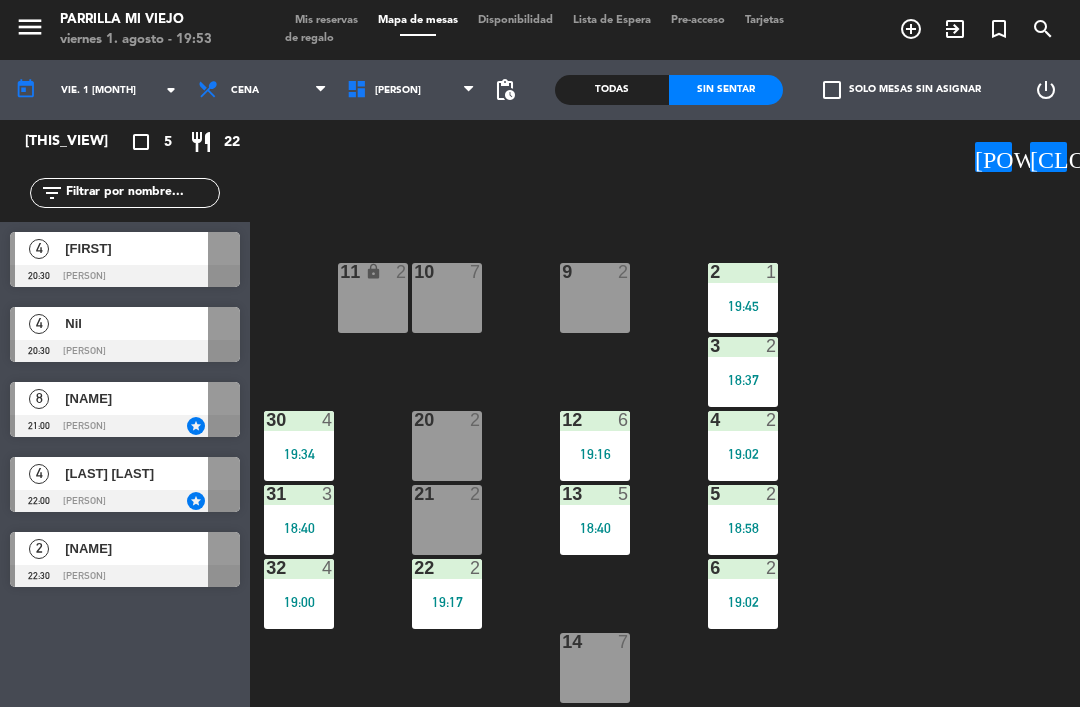 click on "18:40" at bounding box center (595, 528) 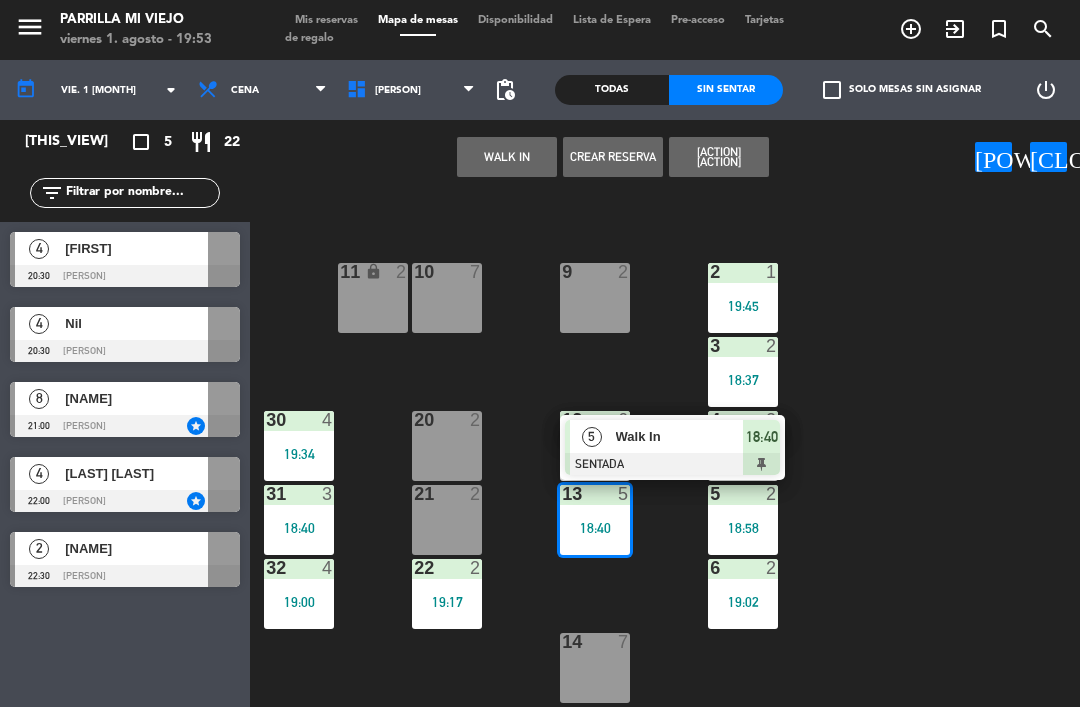 click on "18:40" at bounding box center [762, 437] 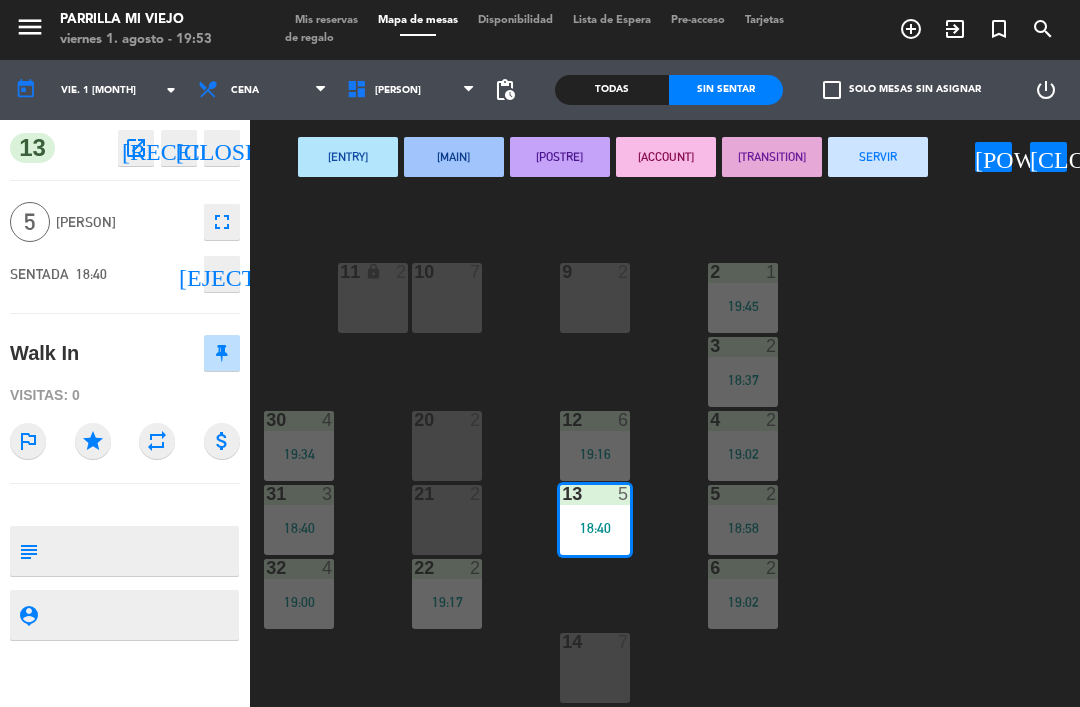 click on "[POSTRE]" at bounding box center [560, 157] 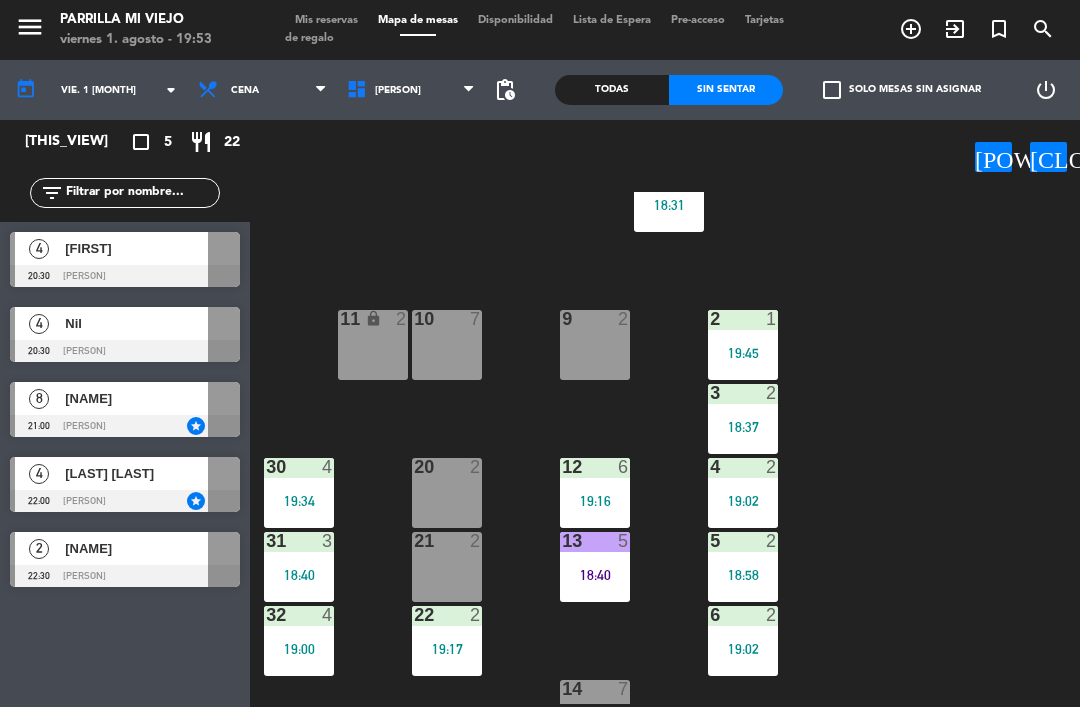 click on "18:31" at bounding box center (669, 205) 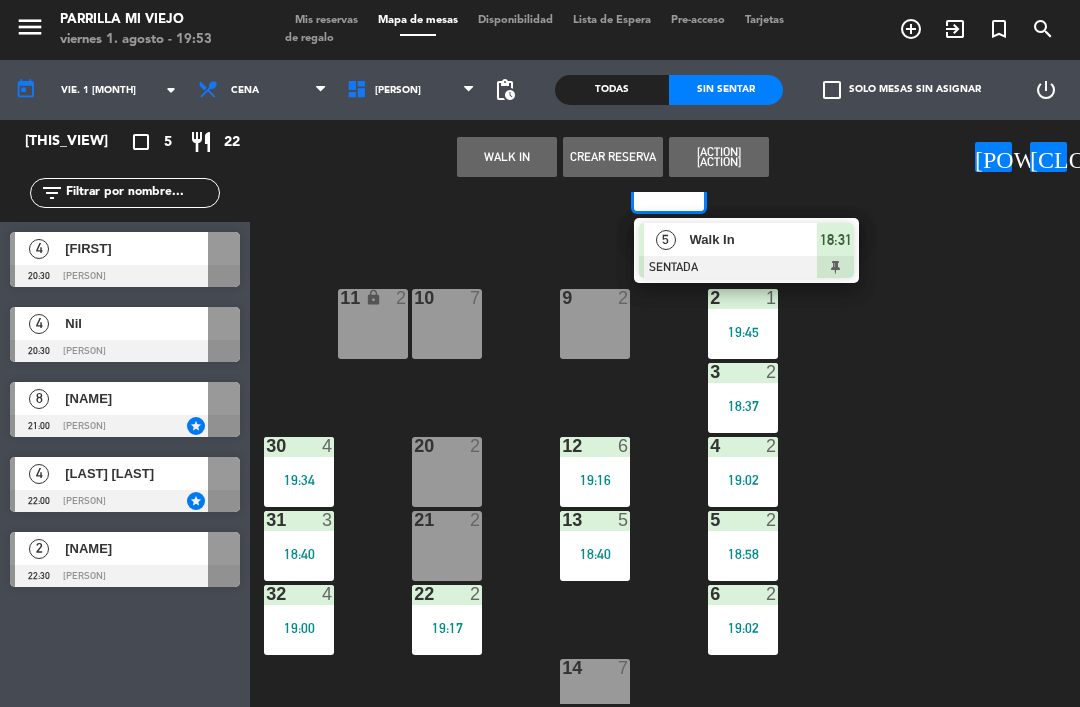 click on "18:31" at bounding box center (836, 240) 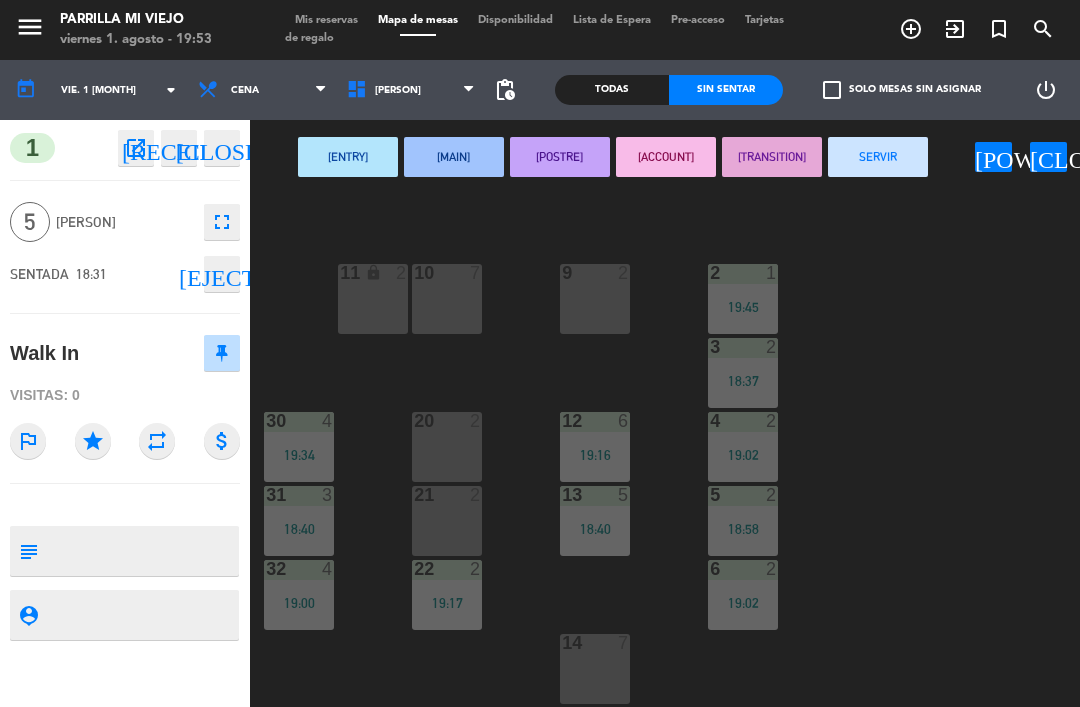 click on "[POSTRE]" at bounding box center (560, 157) 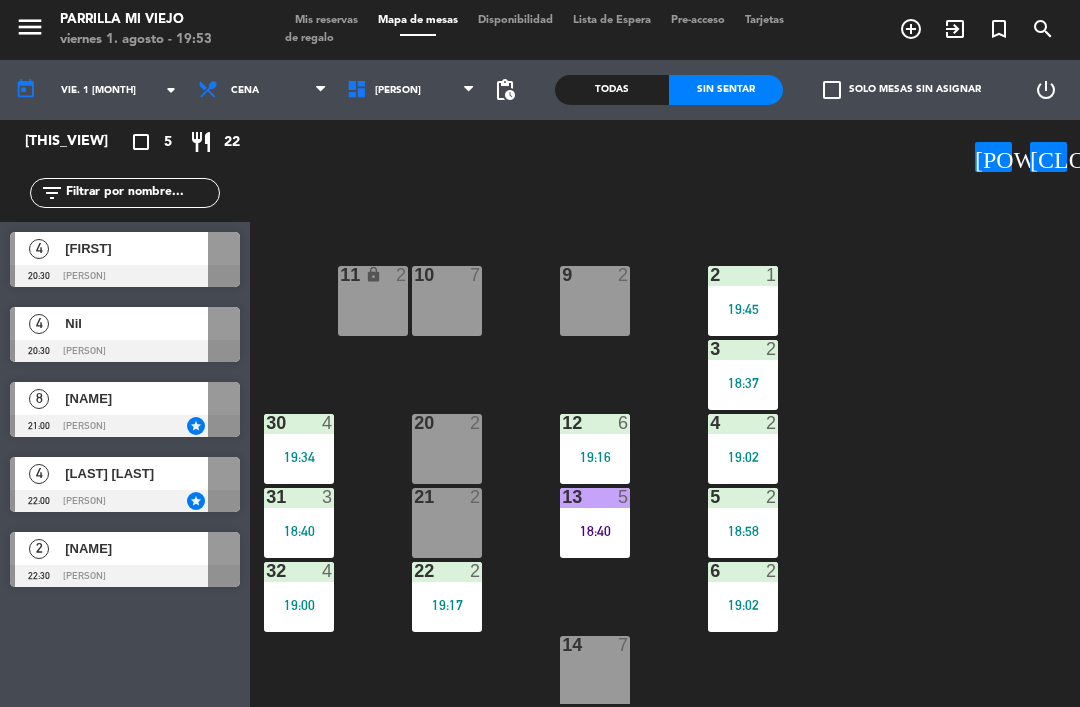 scroll, scrollTop: 112, scrollLeft: 0, axis: vertical 